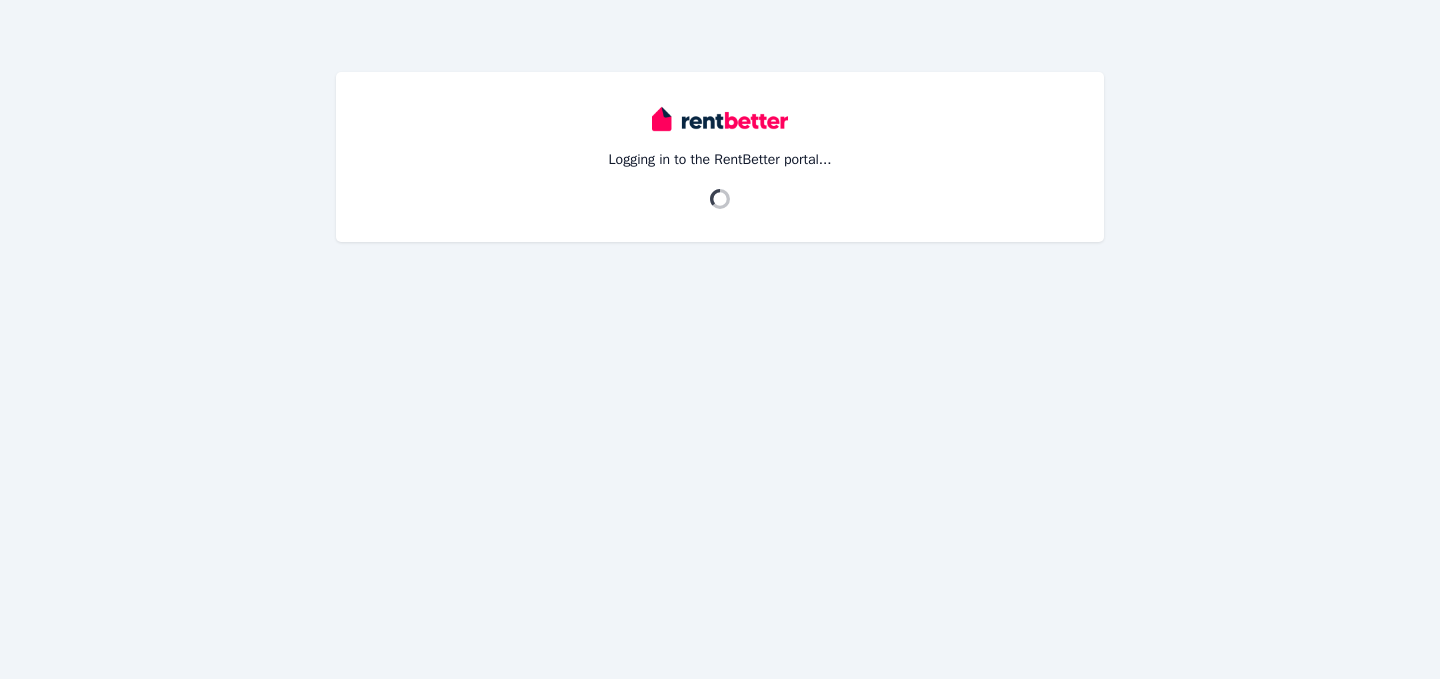 scroll, scrollTop: 0, scrollLeft: 0, axis: both 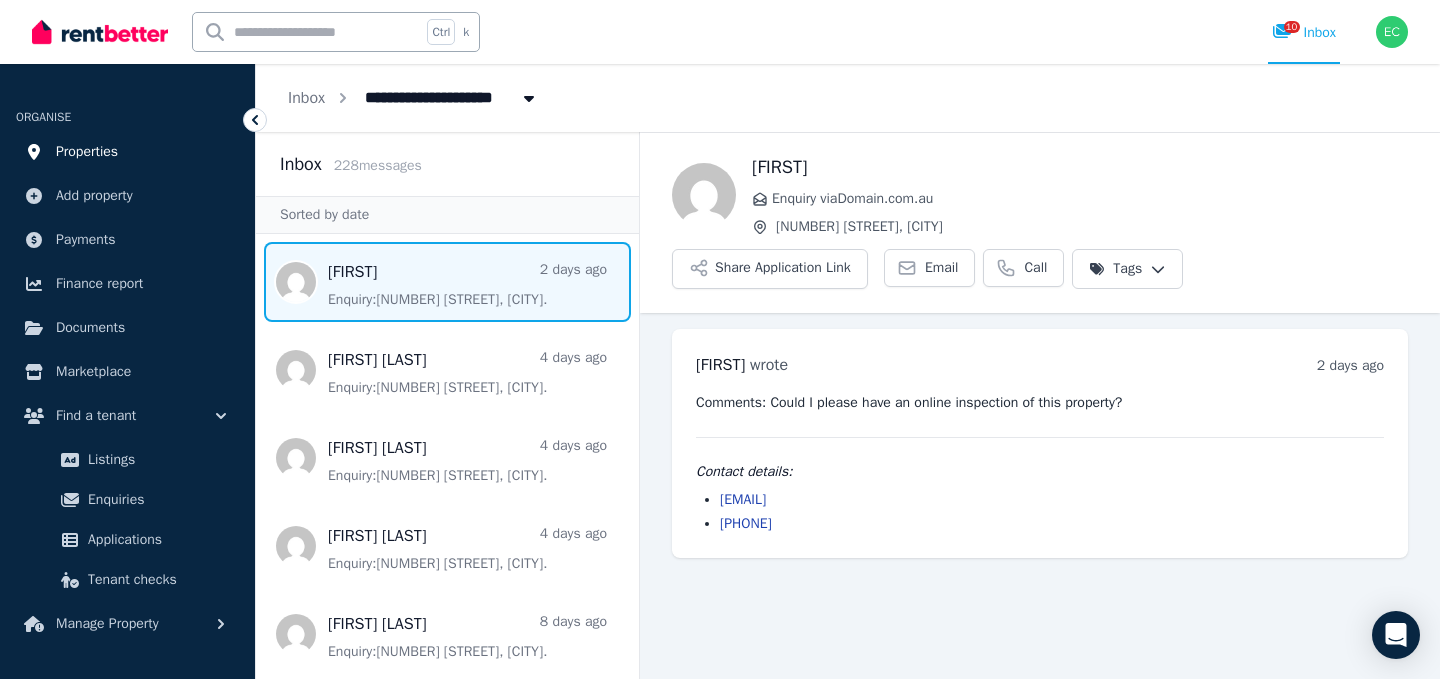 click on "Properties" at bounding box center [127, 152] 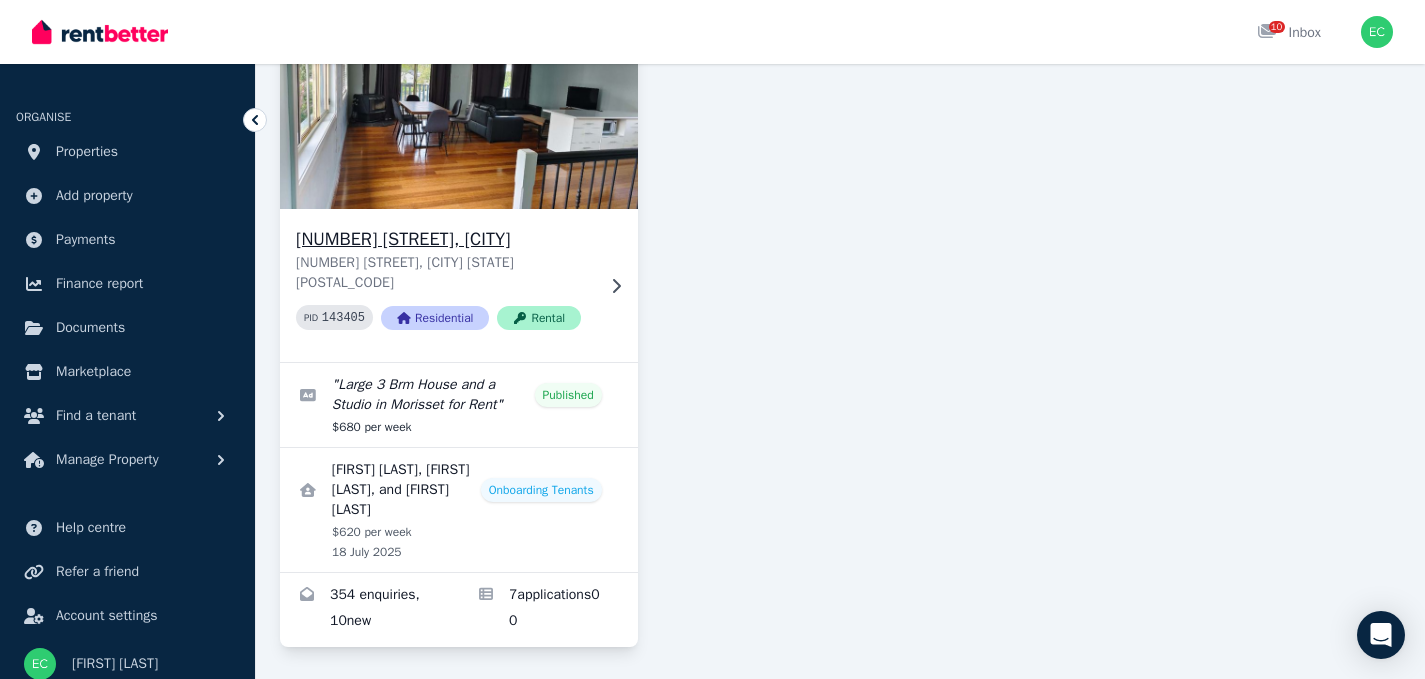 scroll, scrollTop: 200, scrollLeft: 0, axis: vertical 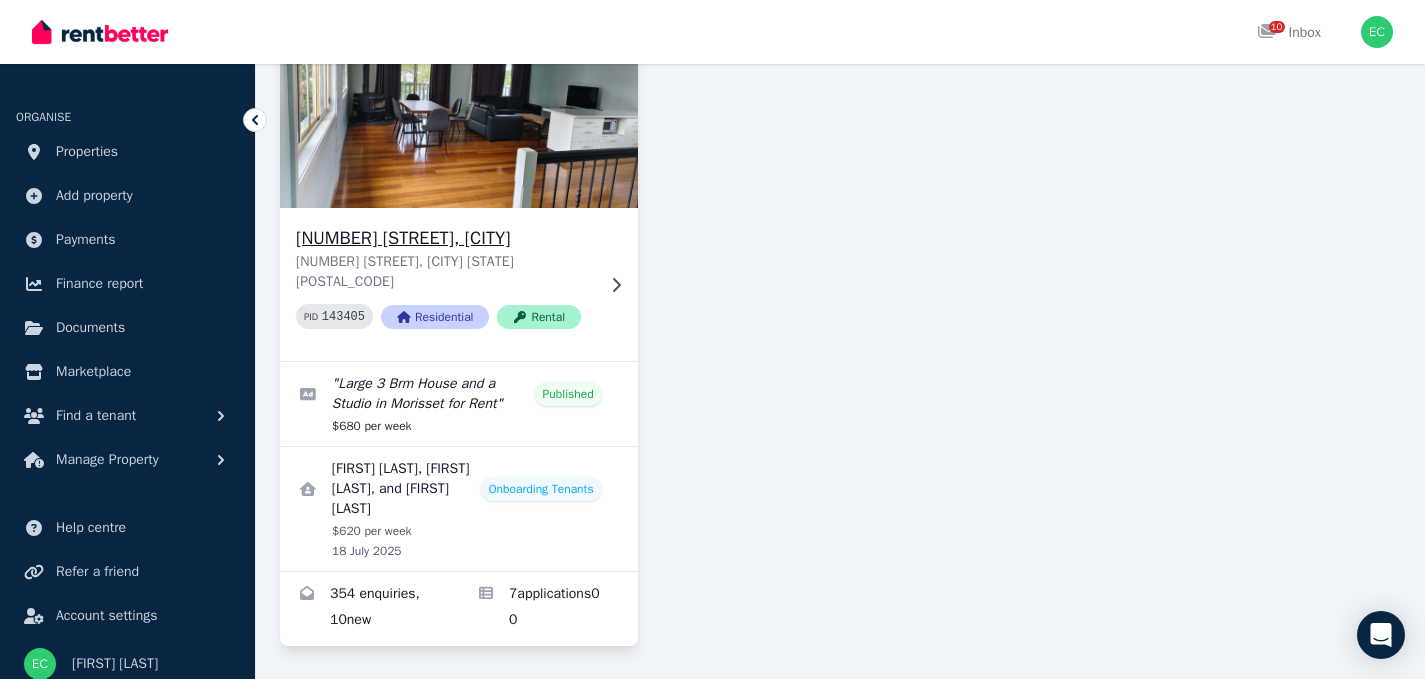 click at bounding box center [459, 112] 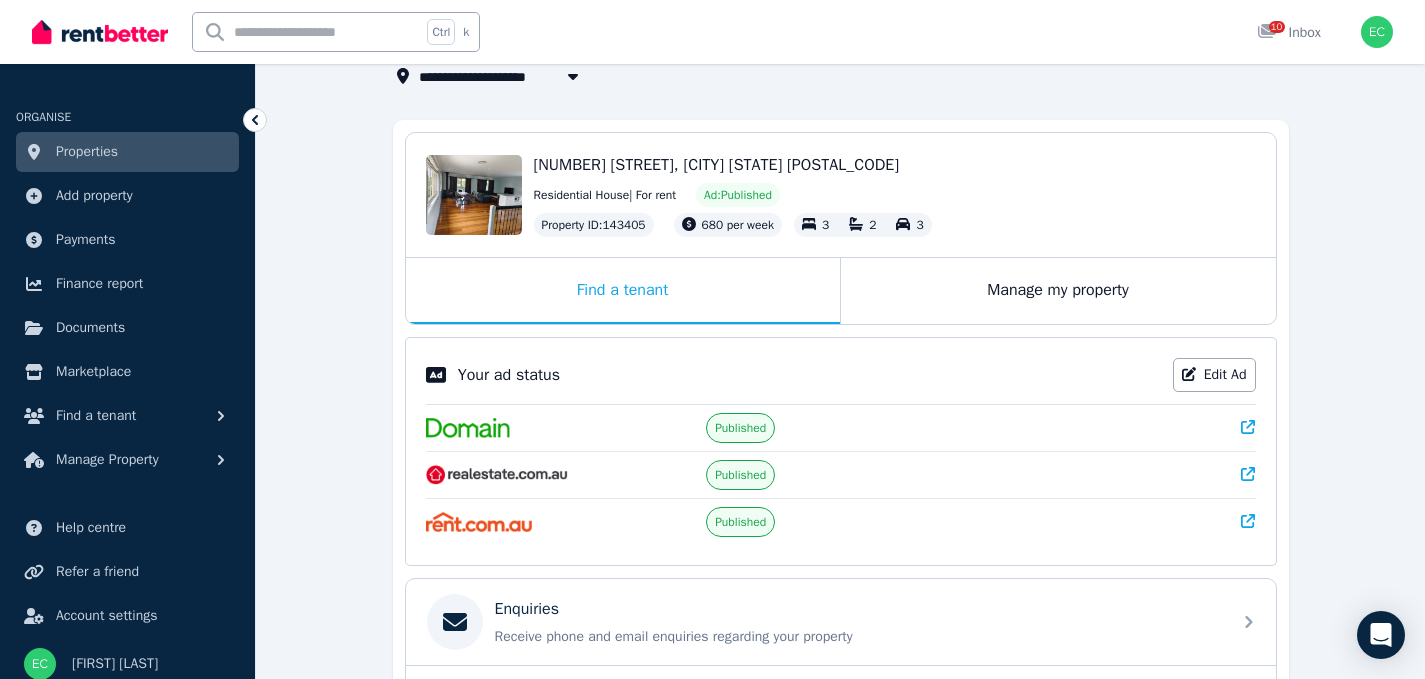 scroll, scrollTop: 0, scrollLeft: 0, axis: both 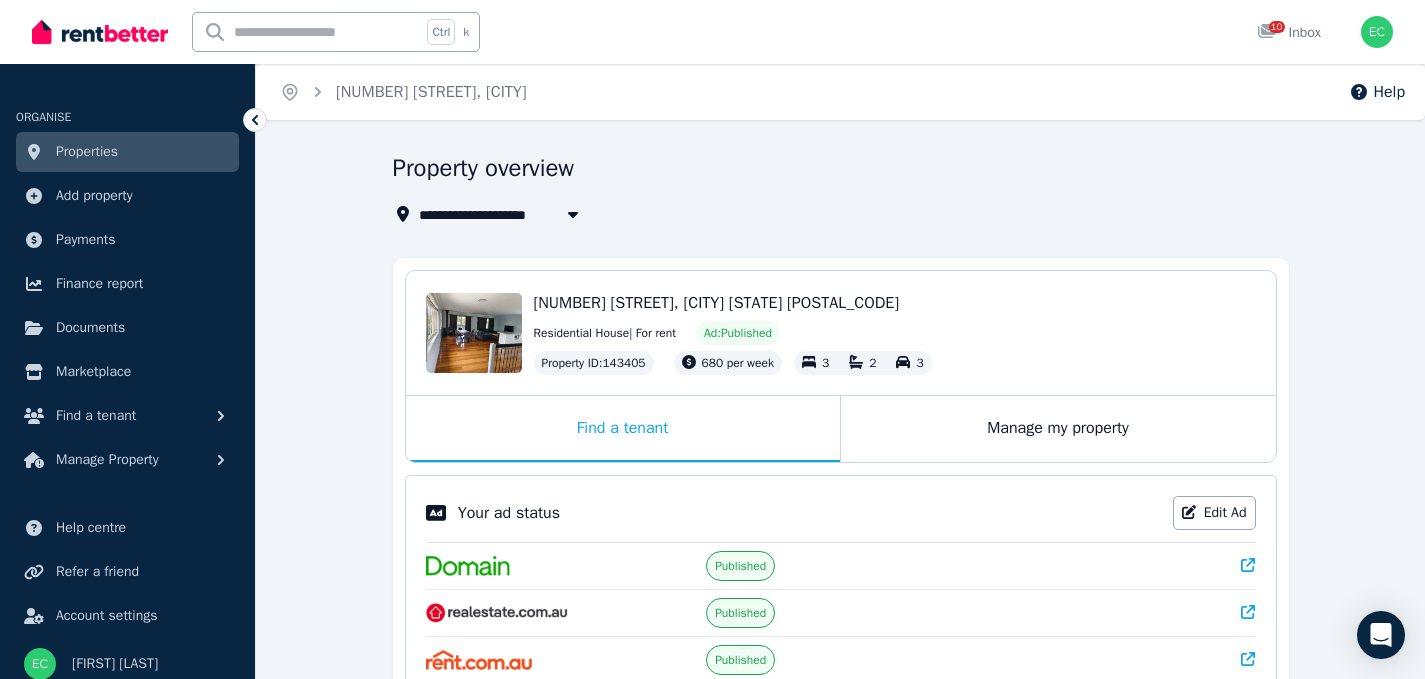 click on "[NUMBER] [STREET], [CITY] [STATE] [POSTAL_CODE]" at bounding box center [716, 303] 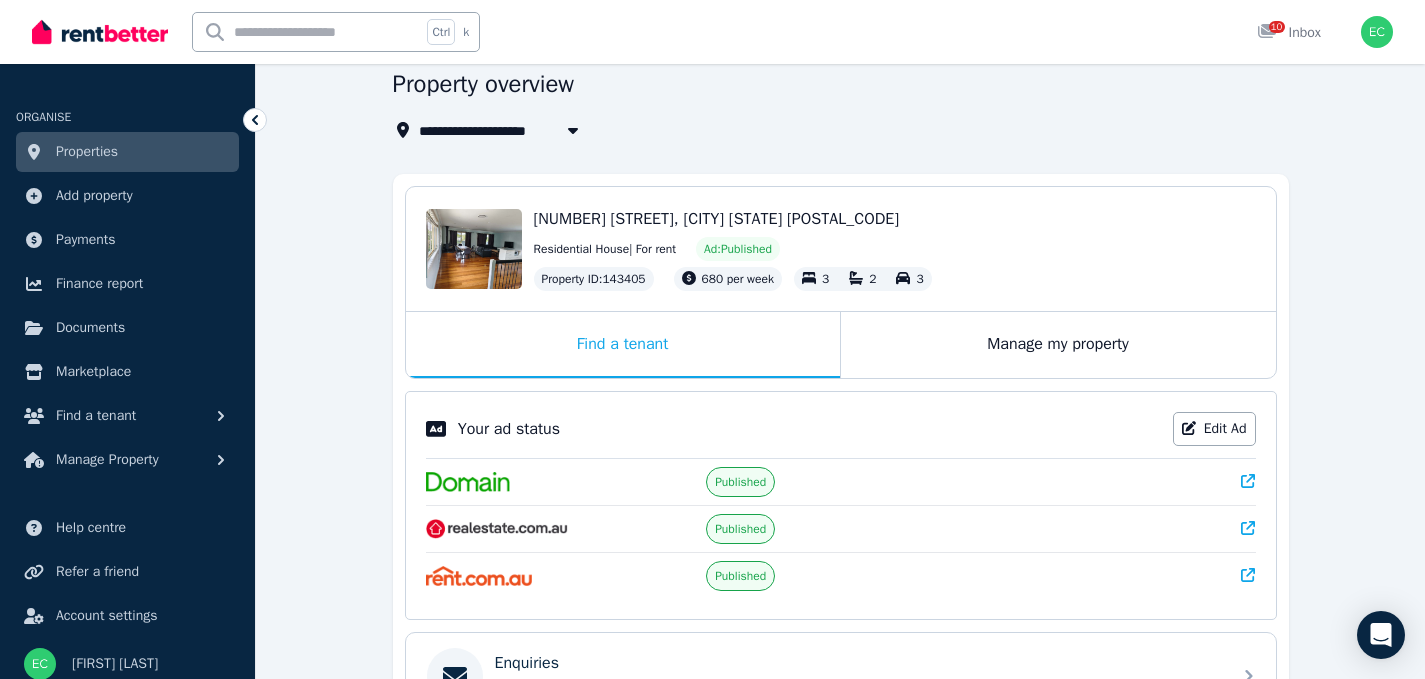 scroll, scrollTop: 200, scrollLeft: 0, axis: vertical 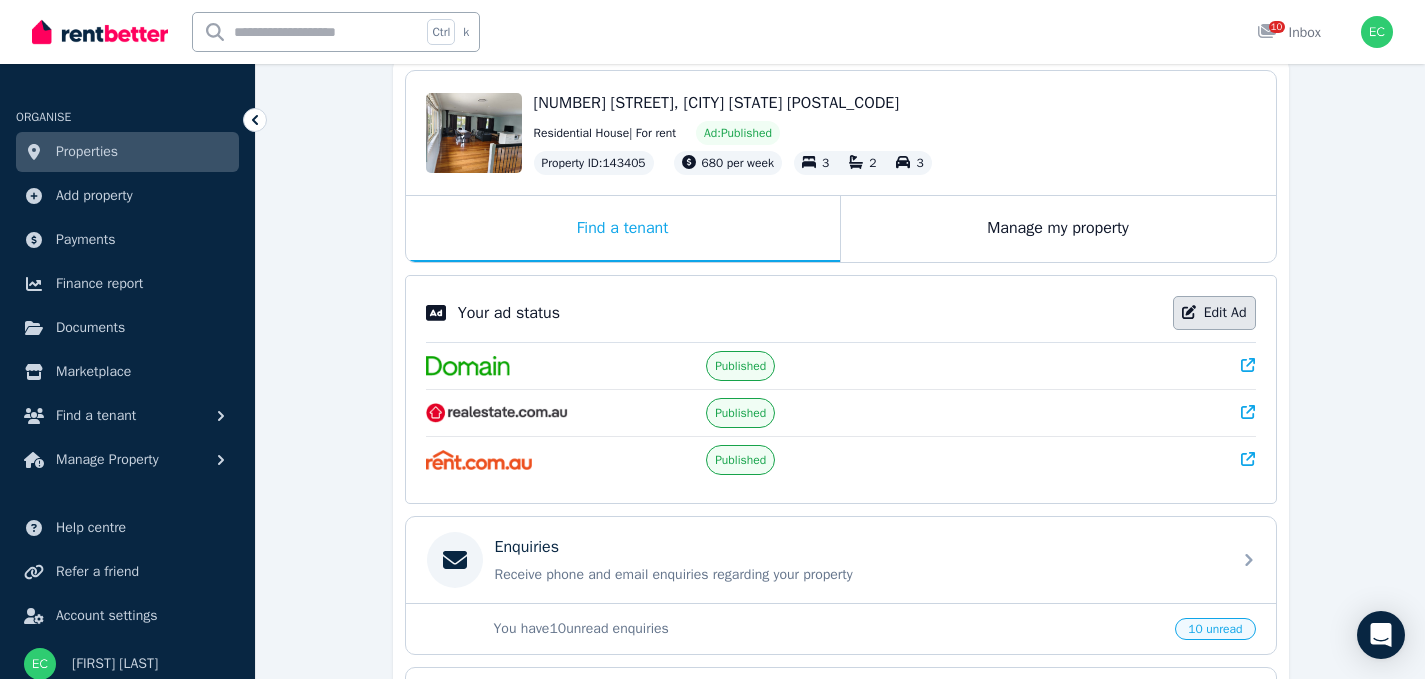 click on "Edit Ad" at bounding box center (1214, 313) 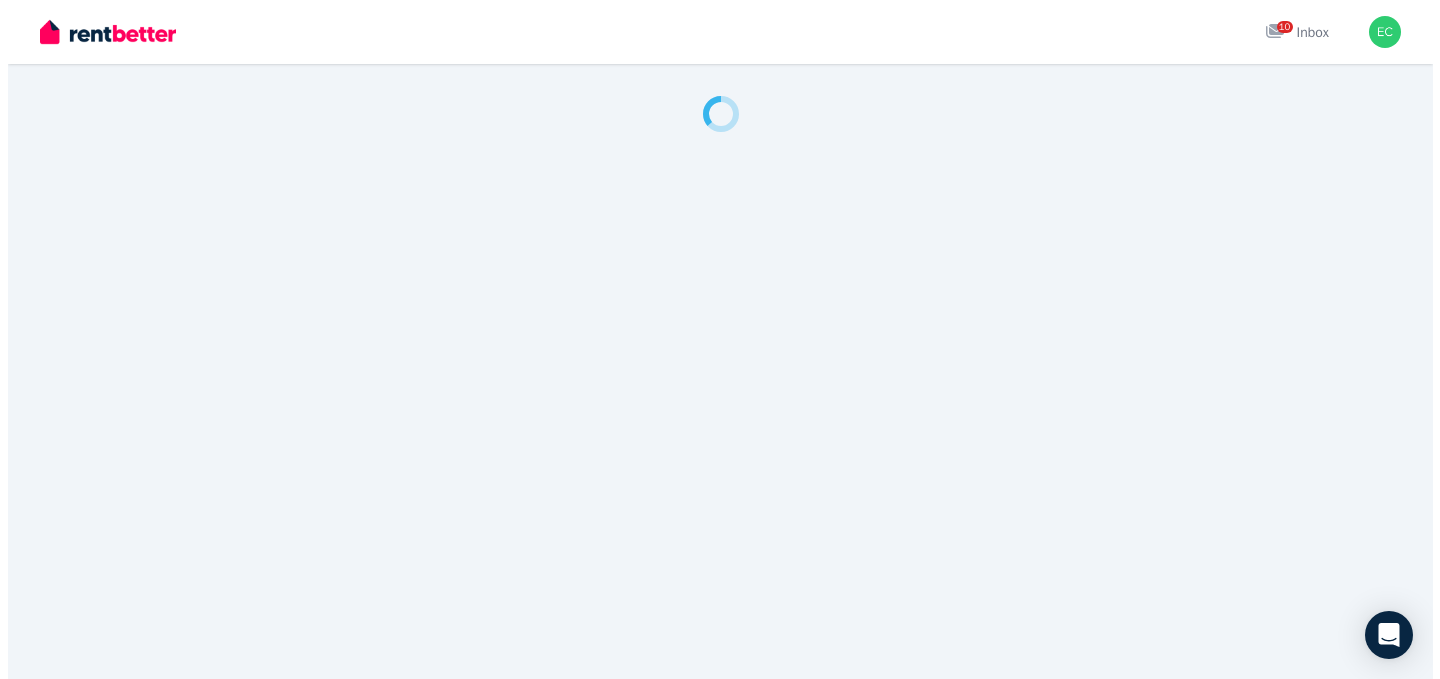 scroll, scrollTop: 0, scrollLeft: 0, axis: both 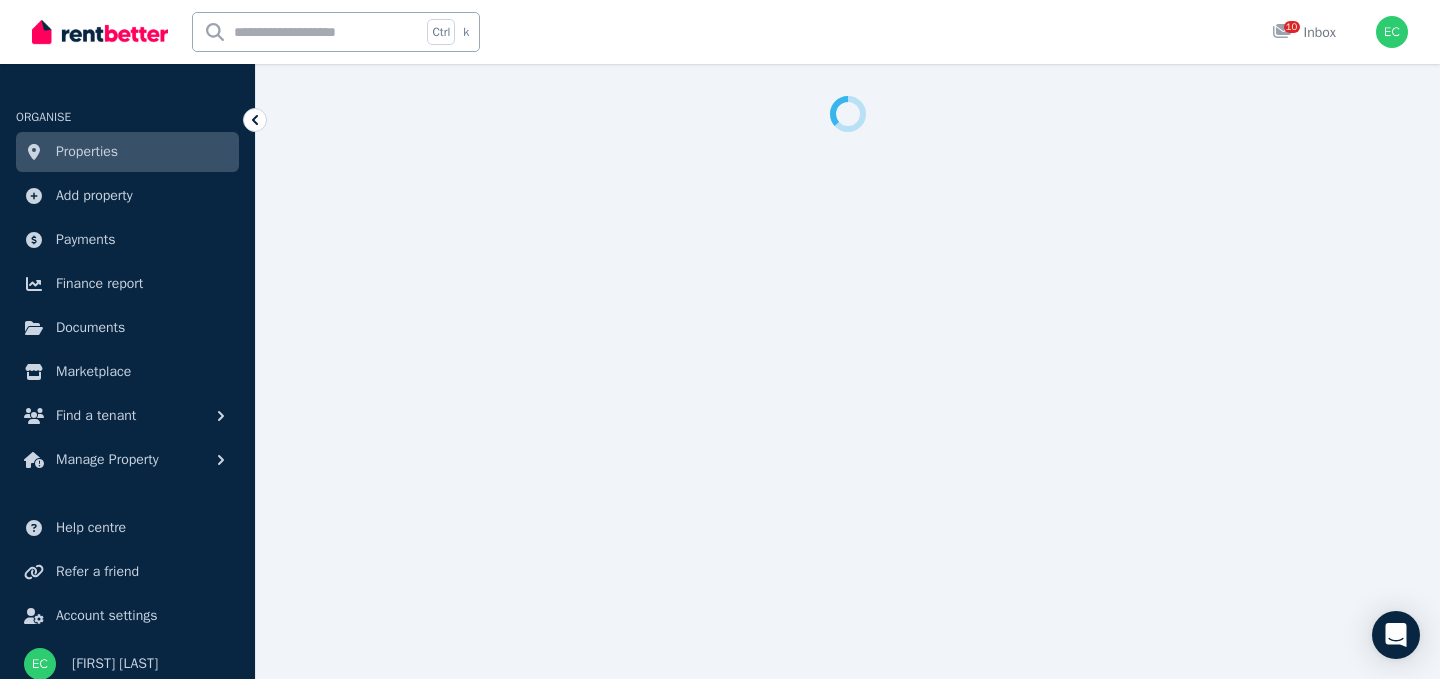 select on "**********" 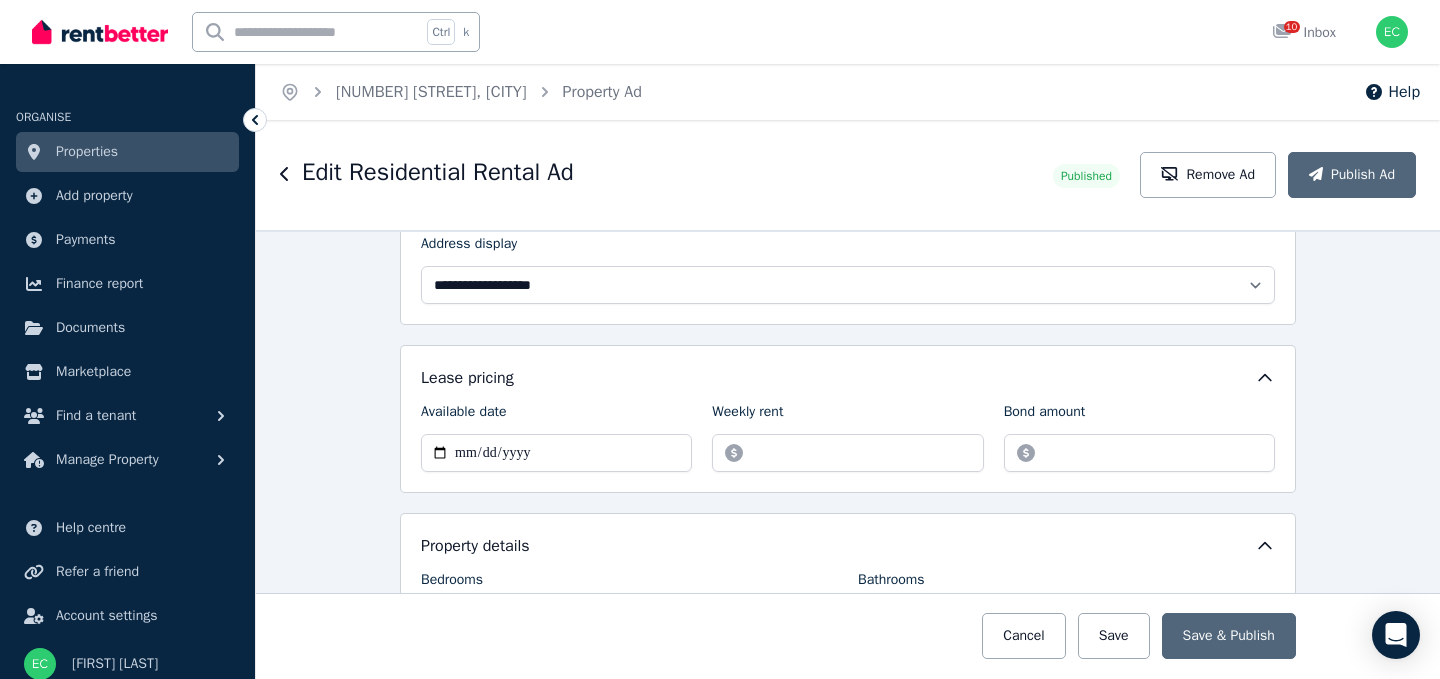 scroll, scrollTop: 500, scrollLeft: 0, axis: vertical 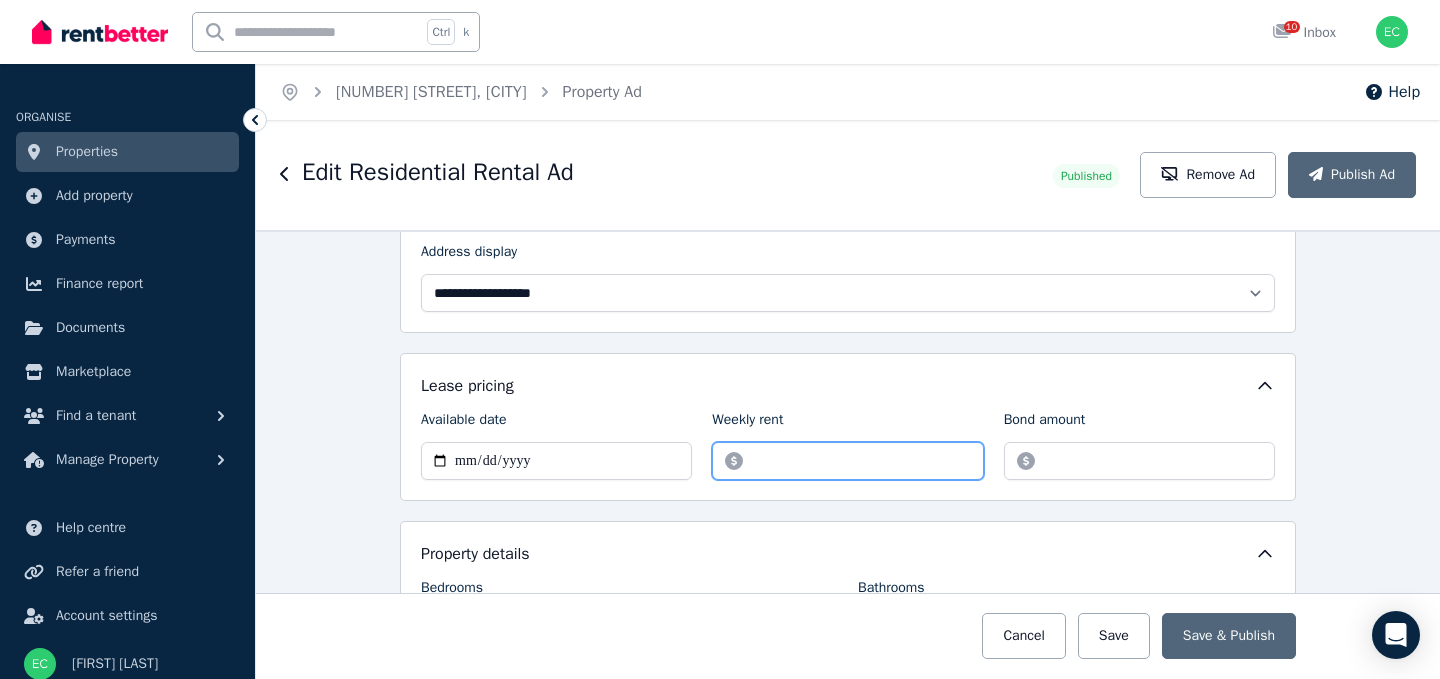 click on "******" at bounding box center [847, 461] 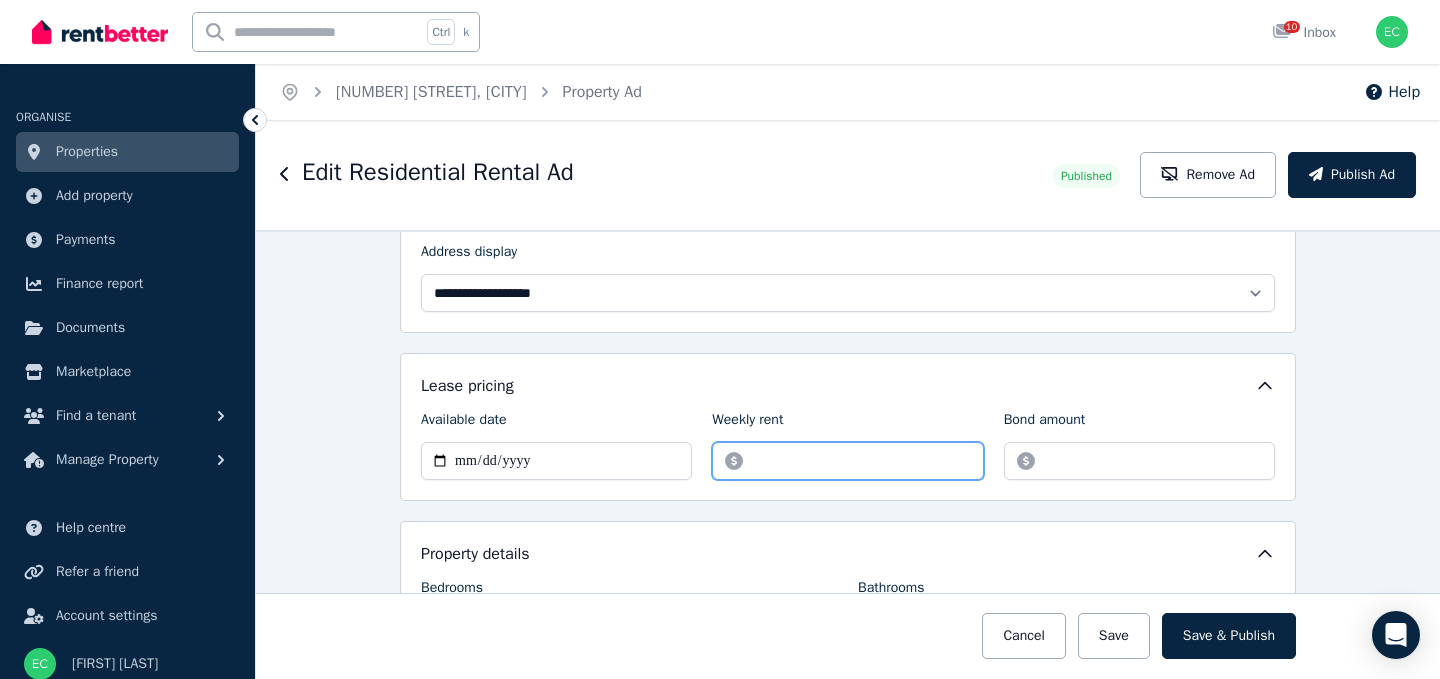 type on "******" 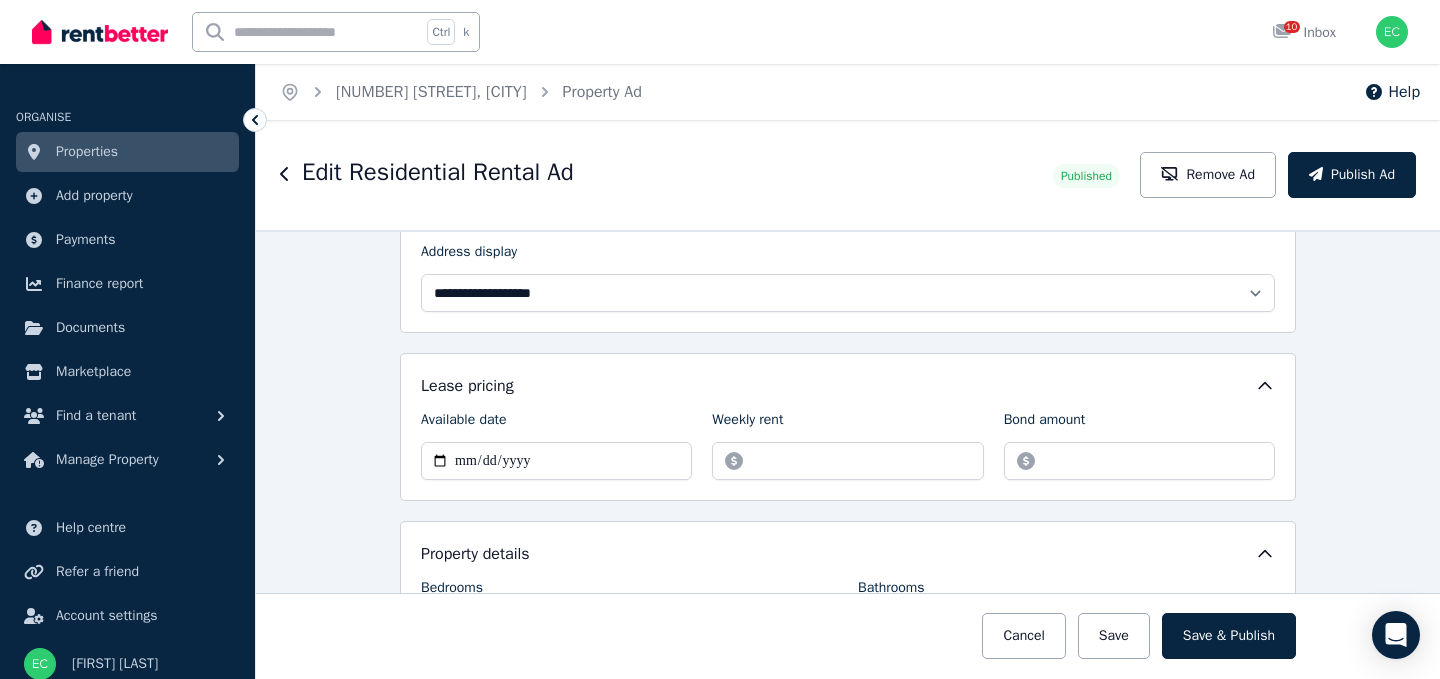 click on "Lease pricing" at bounding box center (848, 386) 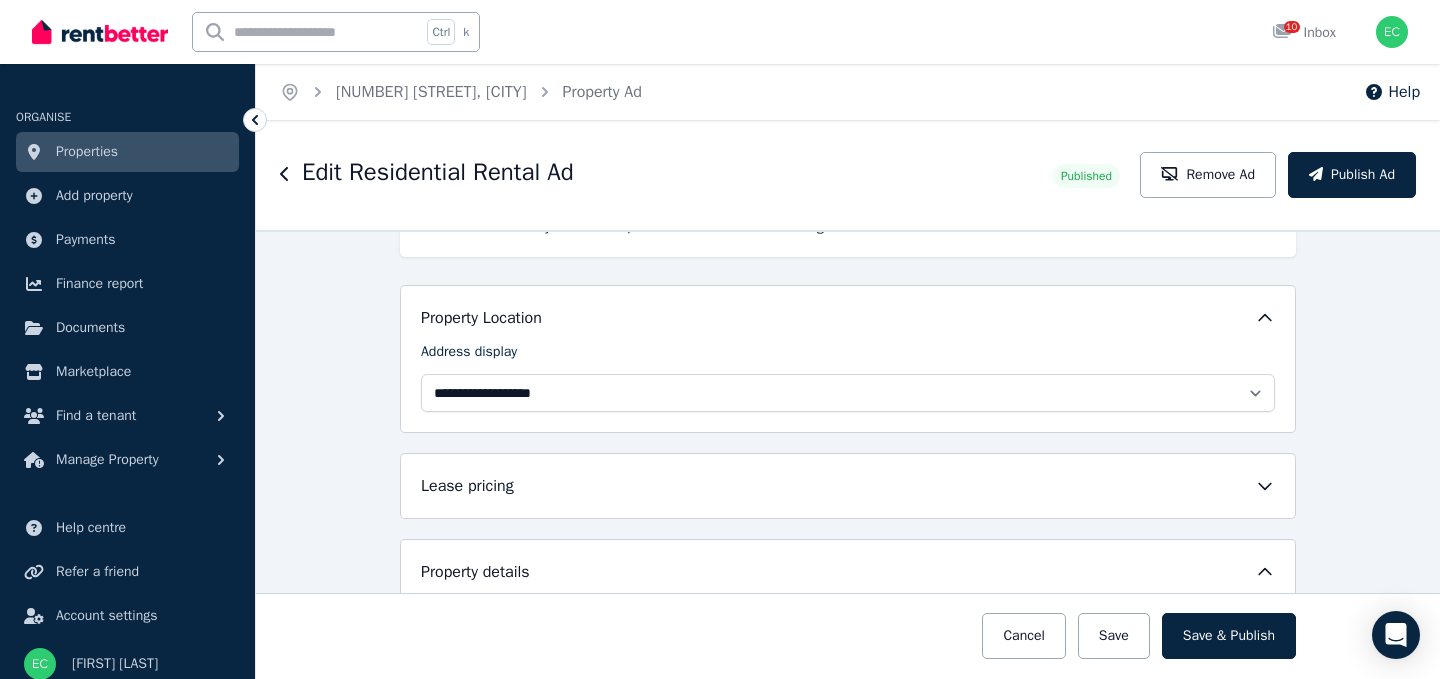 scroll, scrollTop: 500, scrollLeft: 0, axis: vertical 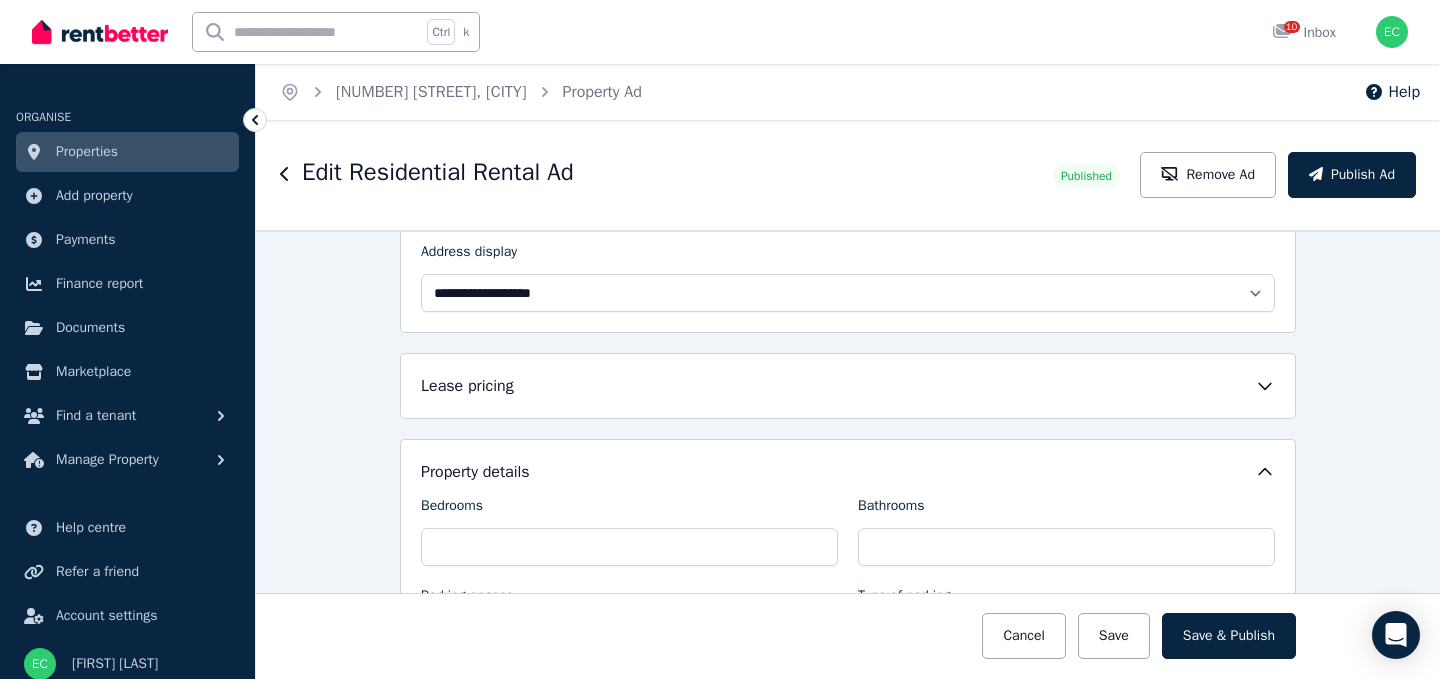 click 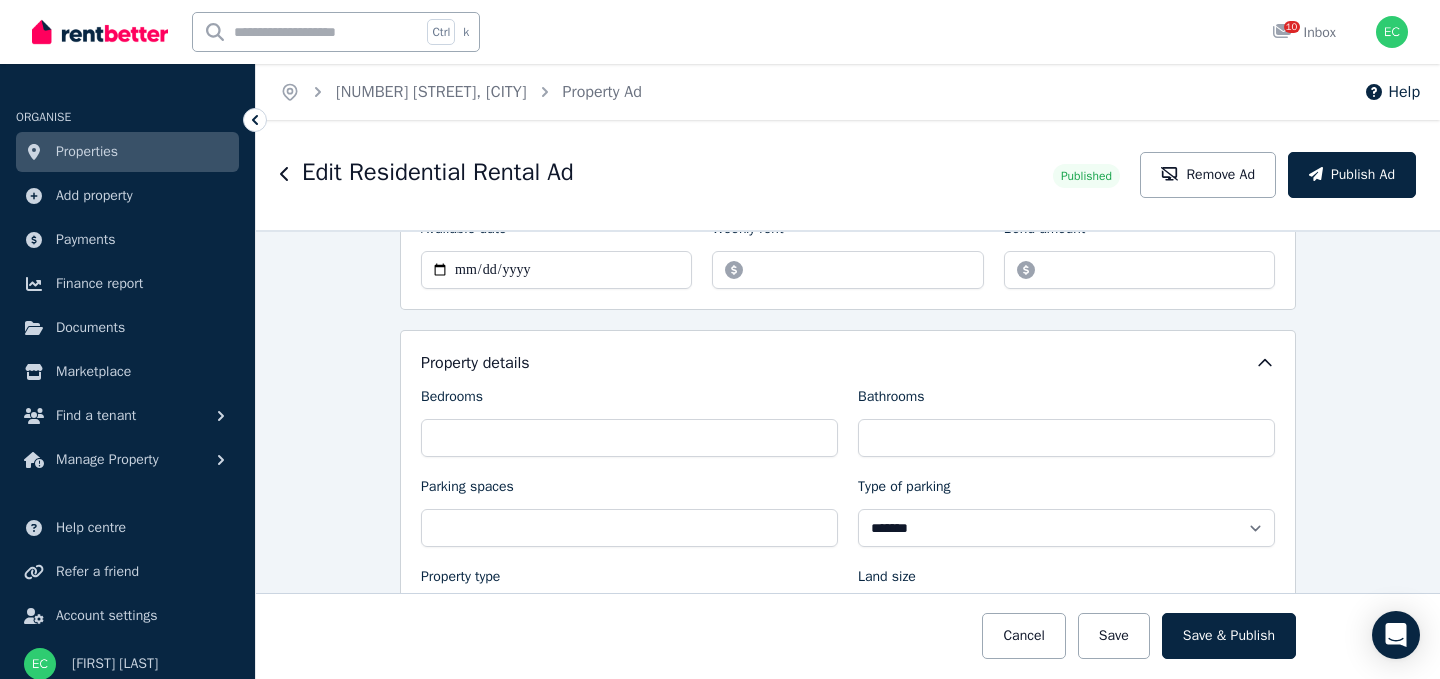 scroll, scrollTop: 700, scrollLeft: 0, axis: vertical 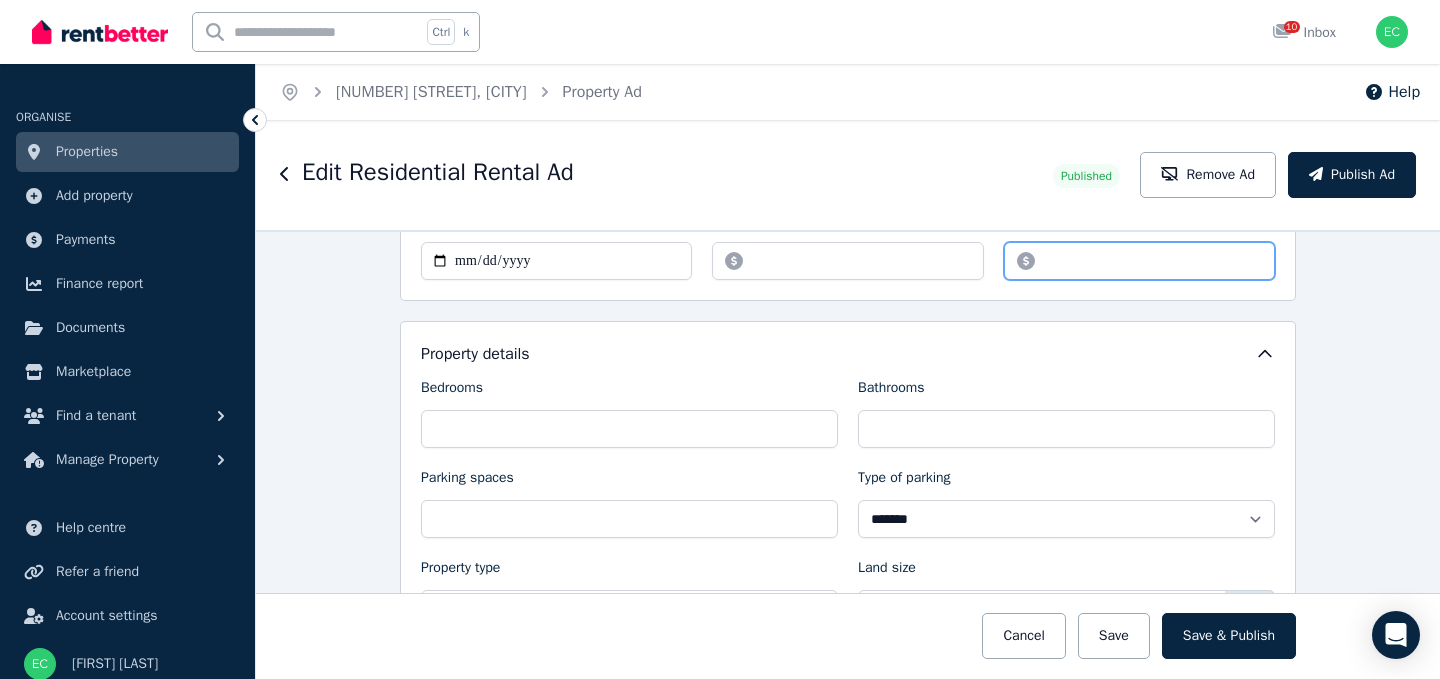 click on "*******" at bounding box center [1139, 261] 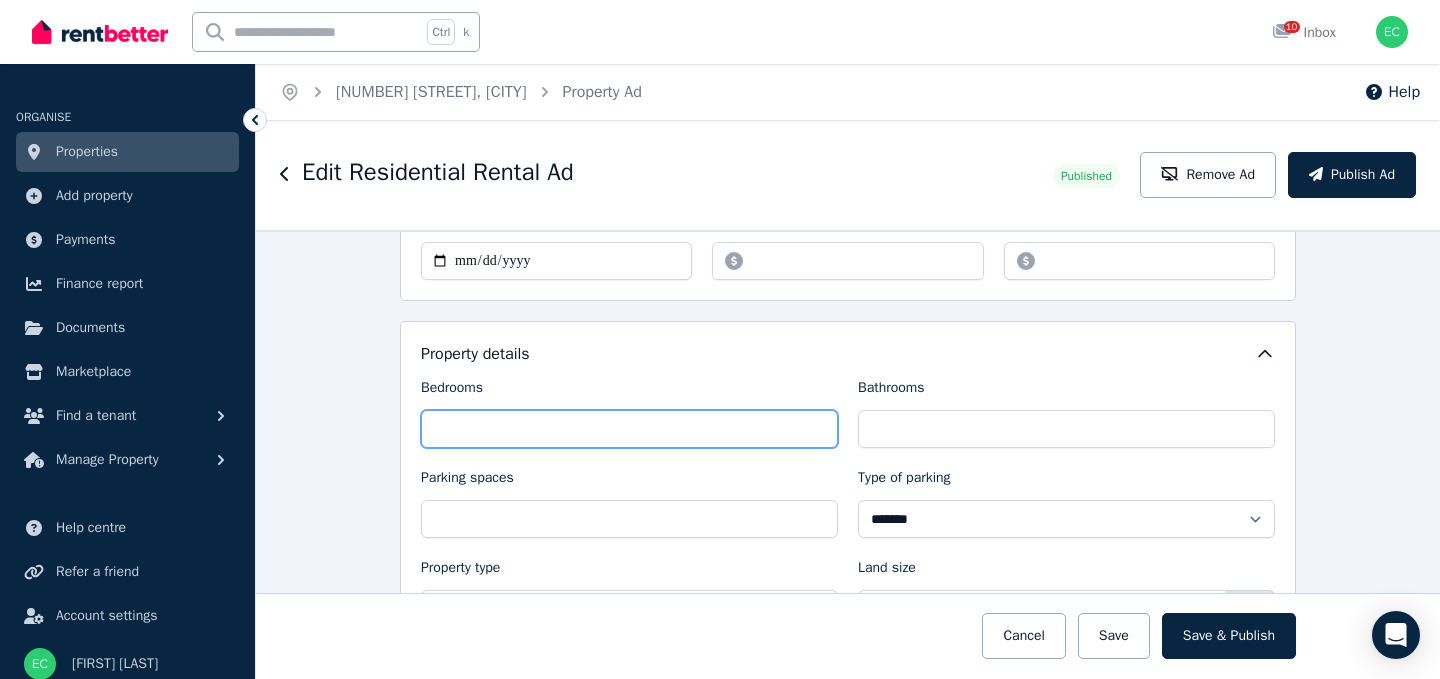 drag, startPoint x: 471, startPoint y: 434, endPoint x: 370, endPoint y: 434, distance: 101 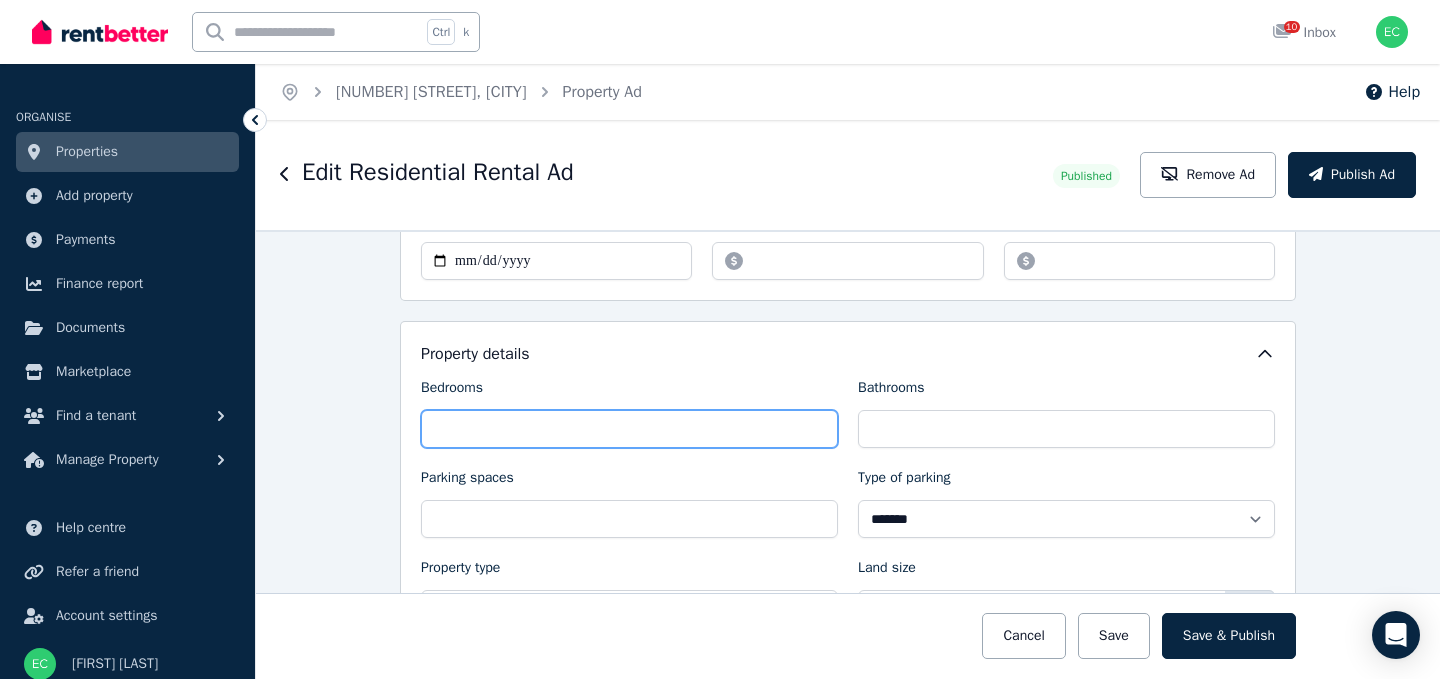 type on "*" 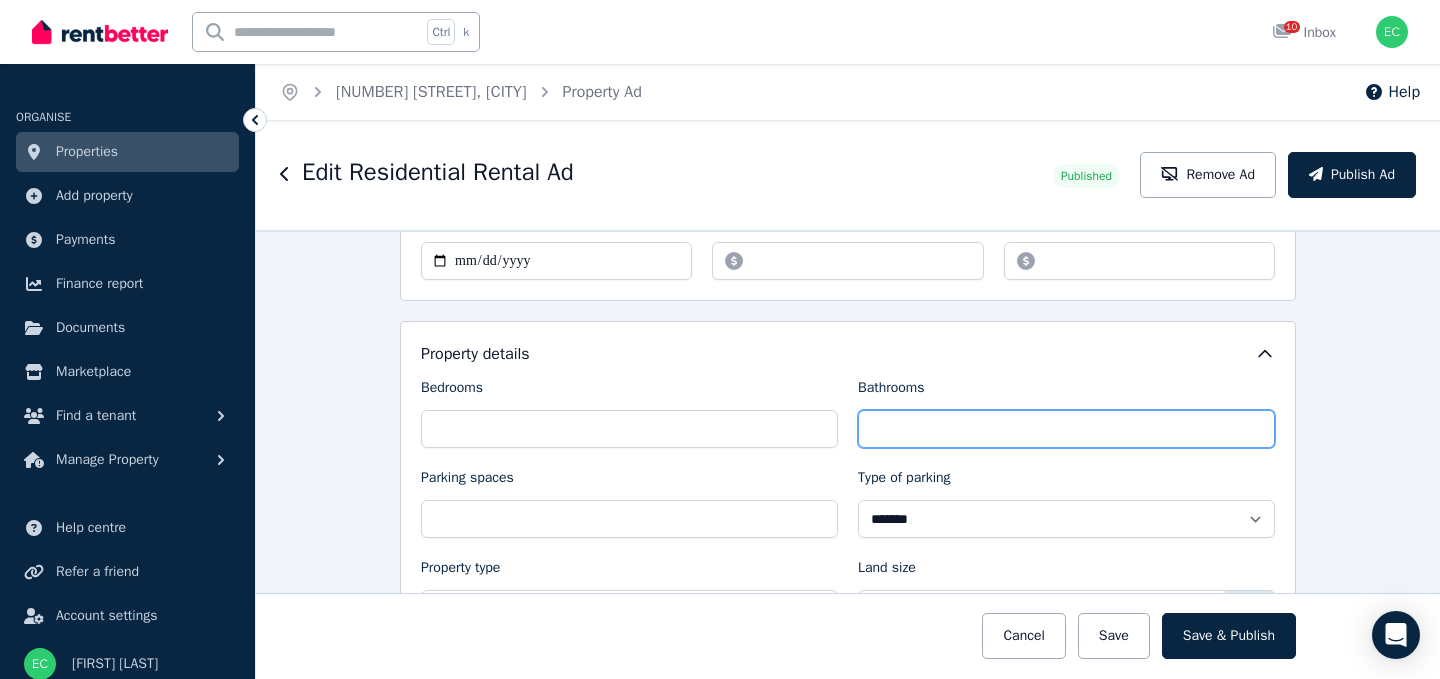 drag, startPoint x: 902, startPoint y: 430, endPoint x: 828, endPoint y: 425, distance: 74.168724 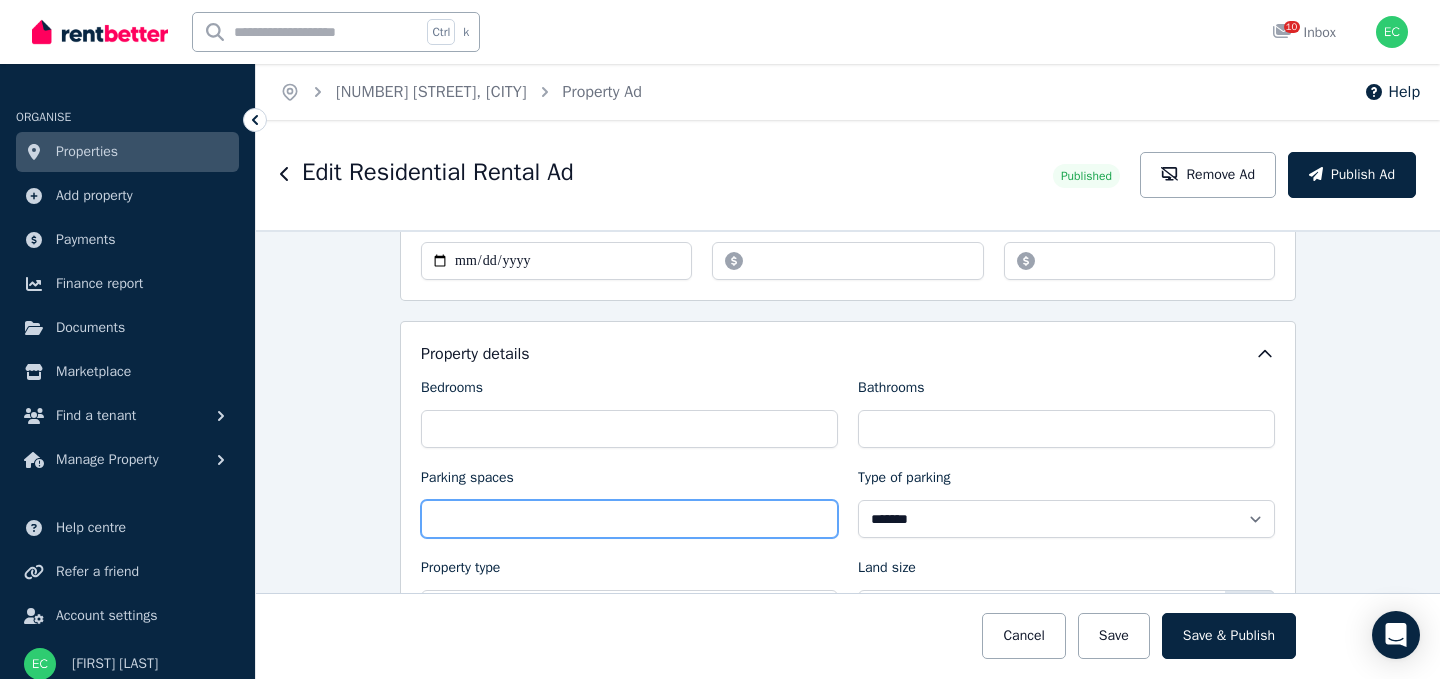 drag, startPoint x: 451, startPoint y: 522, endPoint x: 373, endPoint y: 524, distance: 78.025635 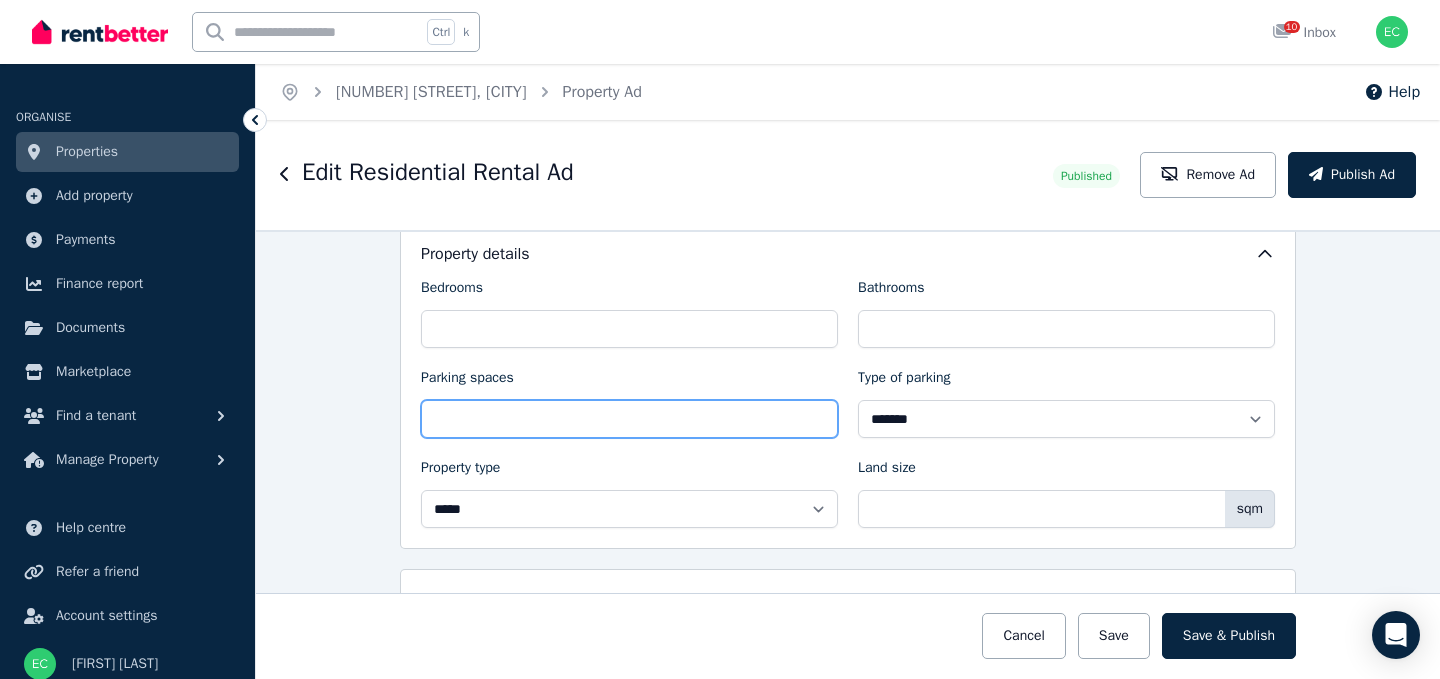 scroll, scrollTop: 600, scrollLeft: 0, axis: vertical 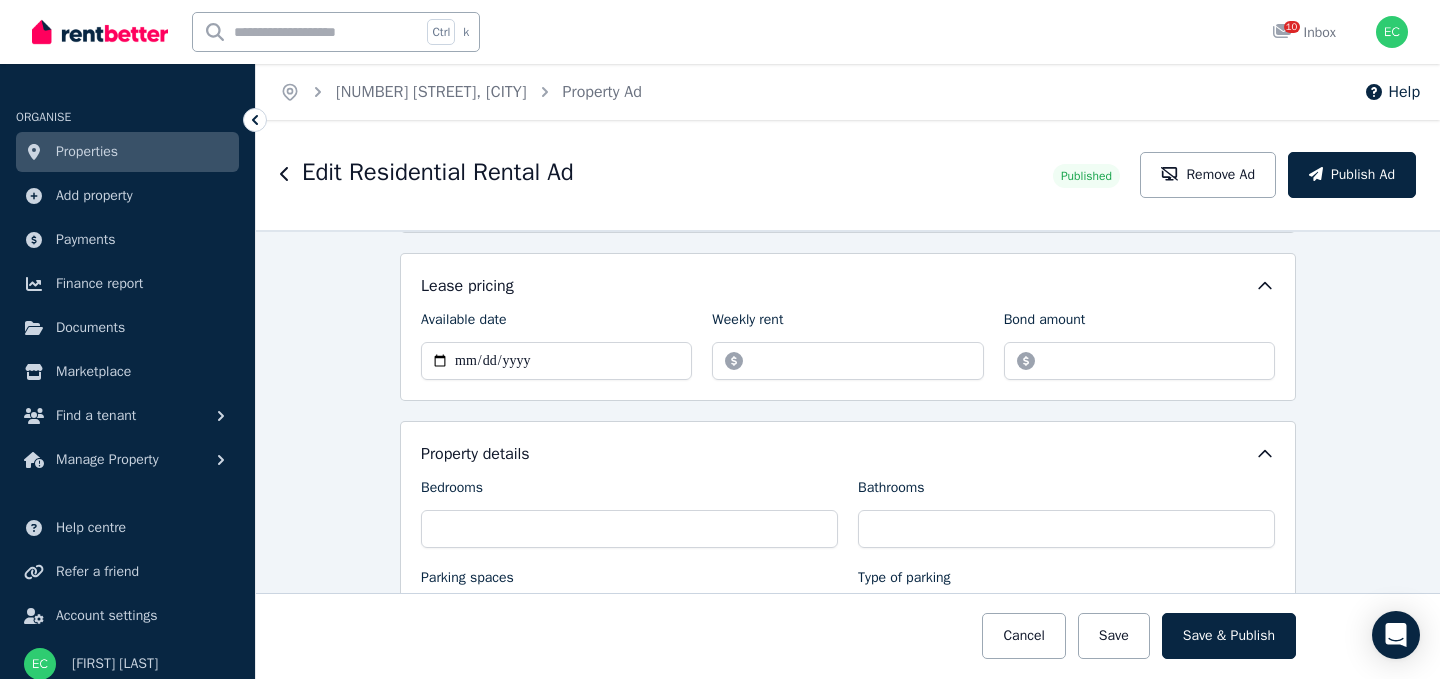 type on "*" 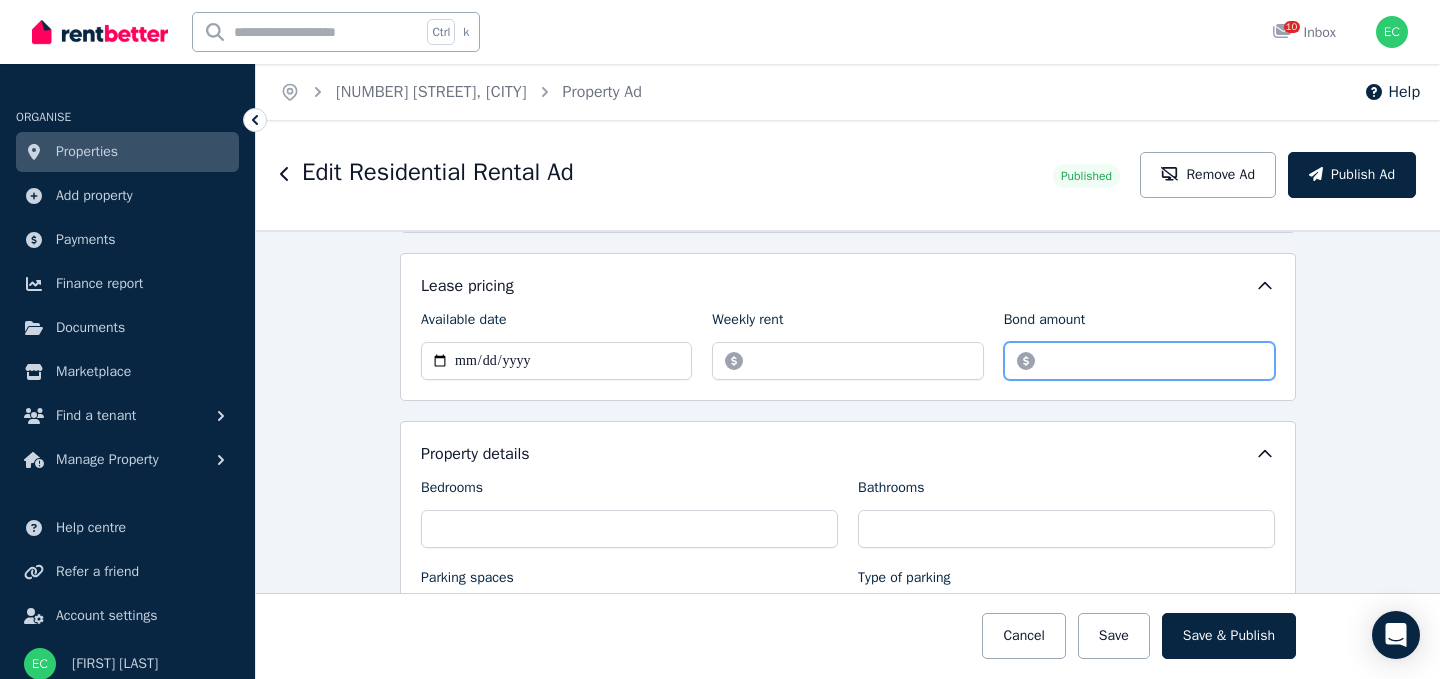 click on "***" at bounding box center (1139, 361) 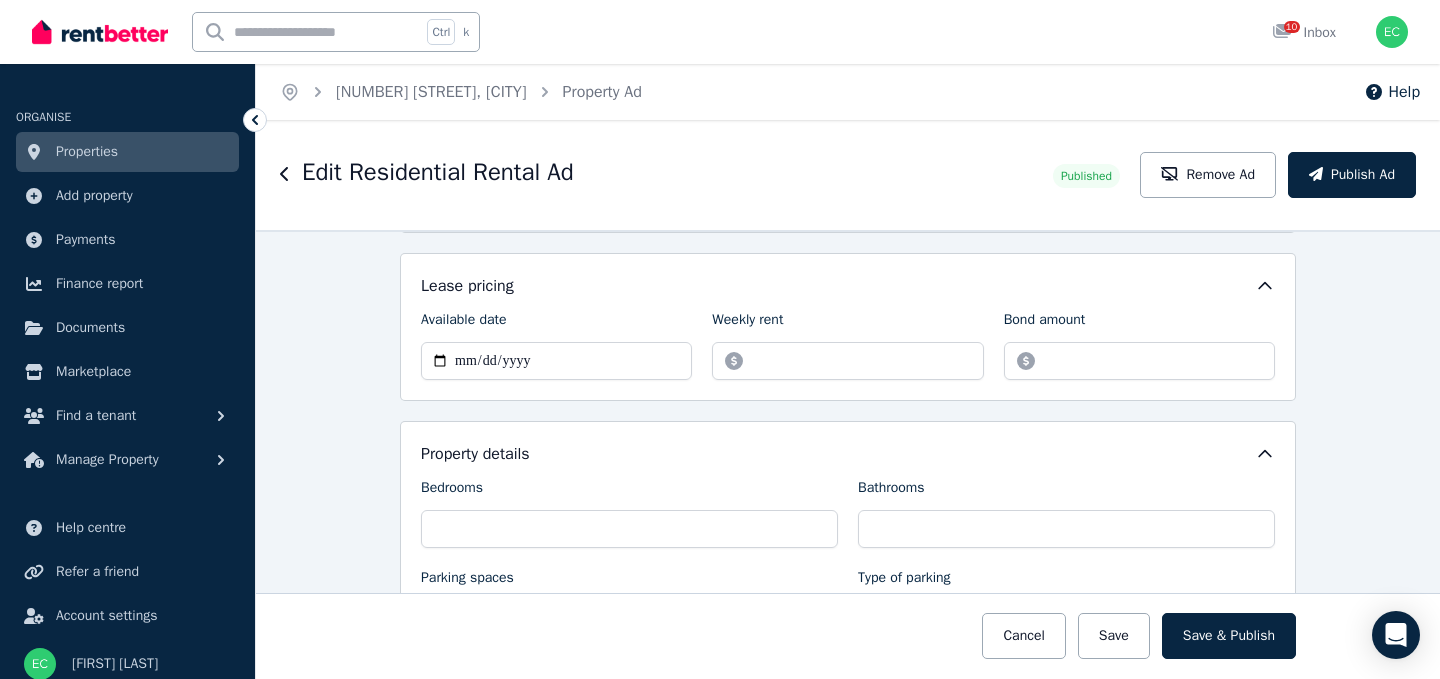 click on "Lease pricing" at bounding box center [848, 286] 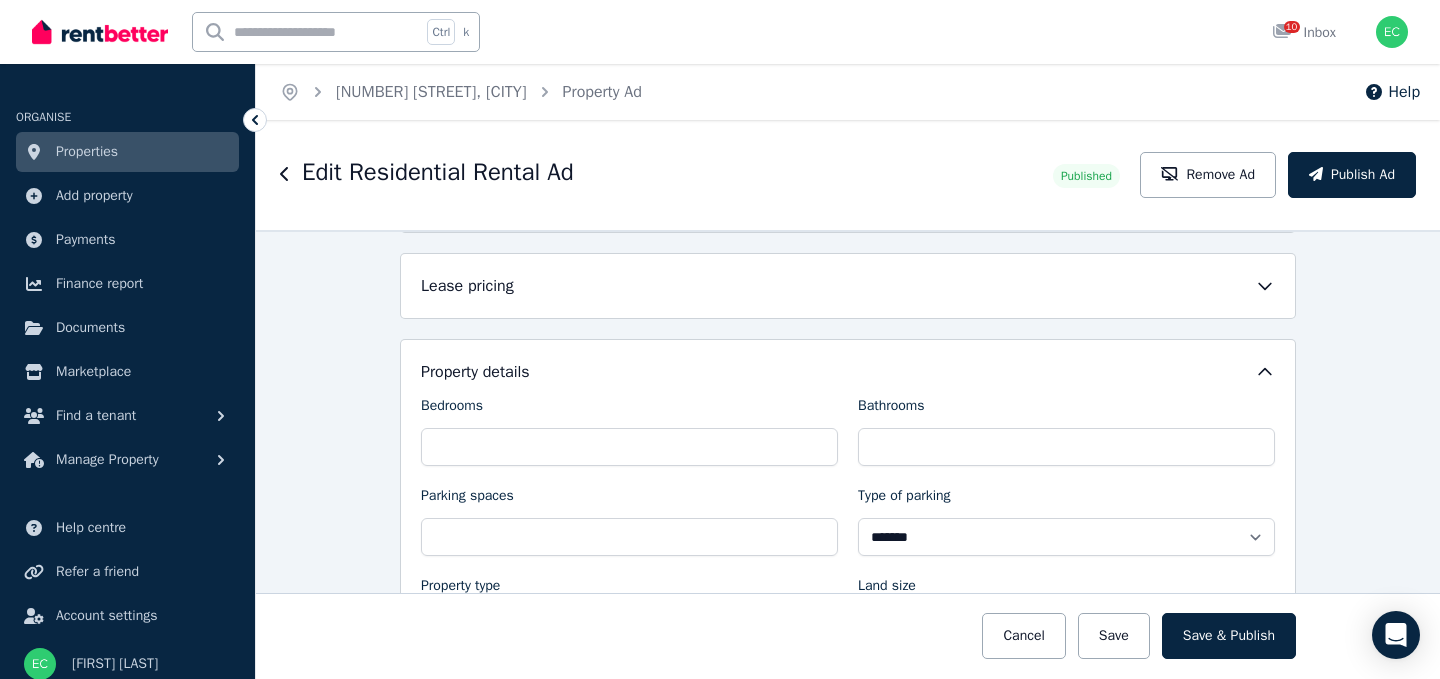 click 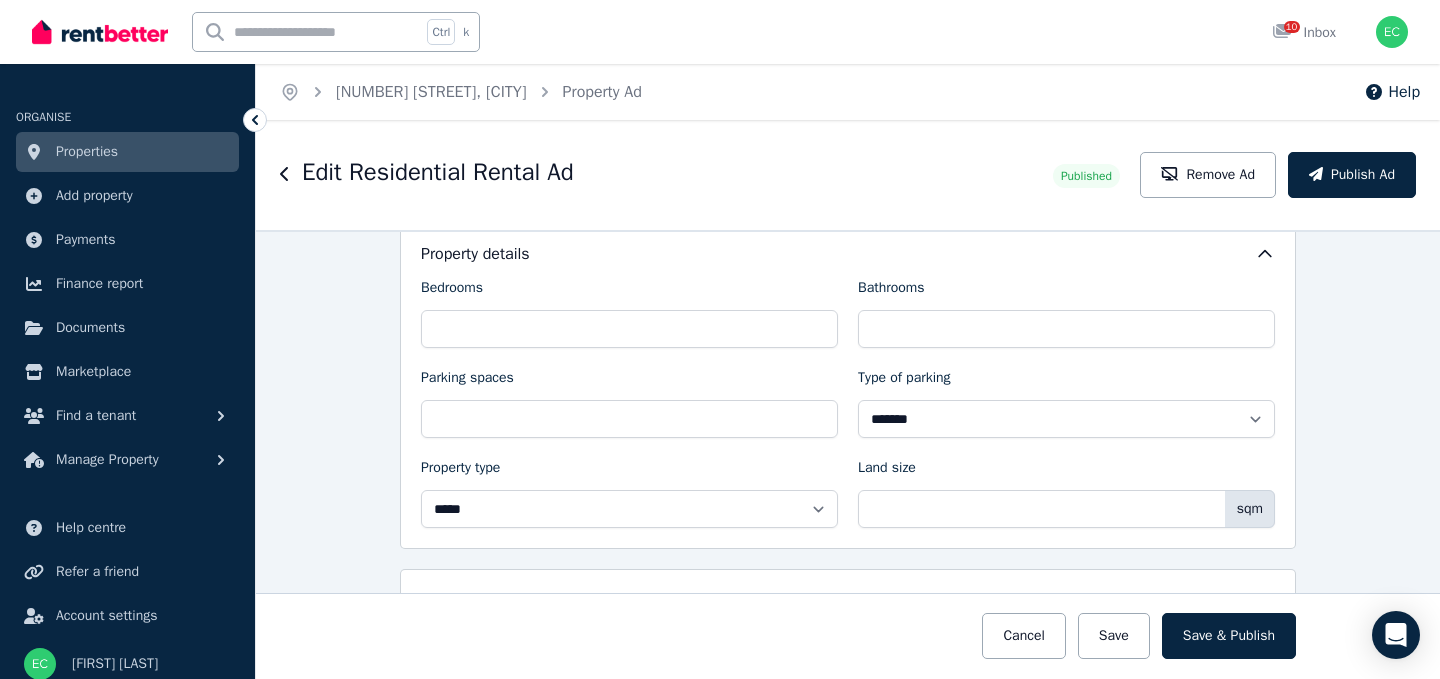 scroll, scrollTop: 700, scrollLeft: 0, axis: vertical 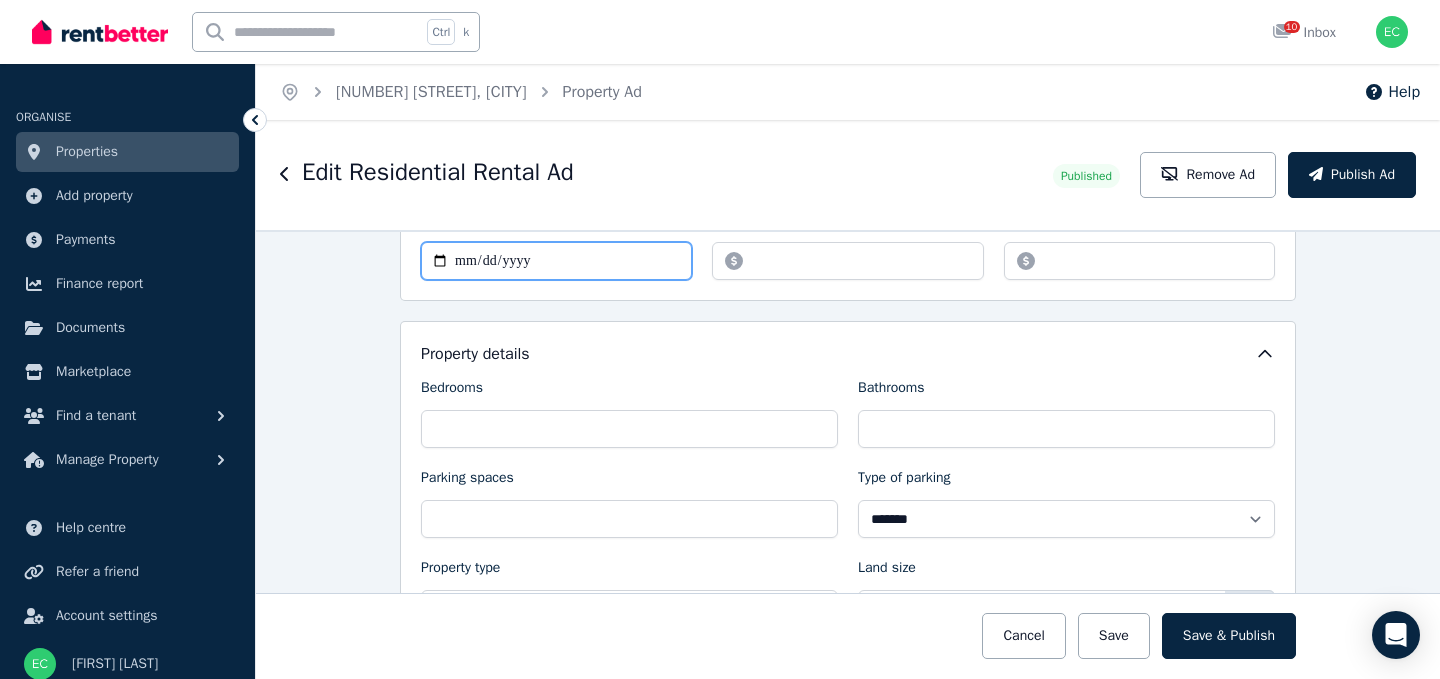 click on "**********" at bounding box center (556, 261) 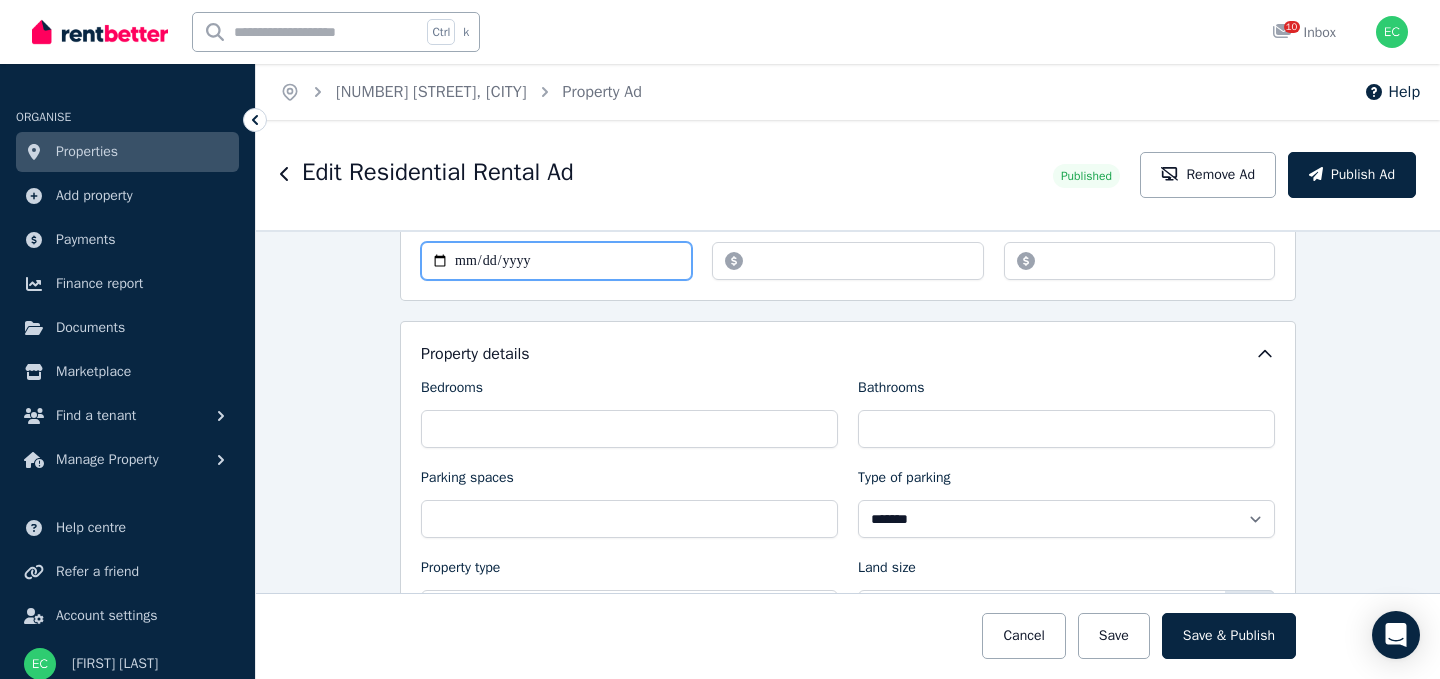 type on "**********" 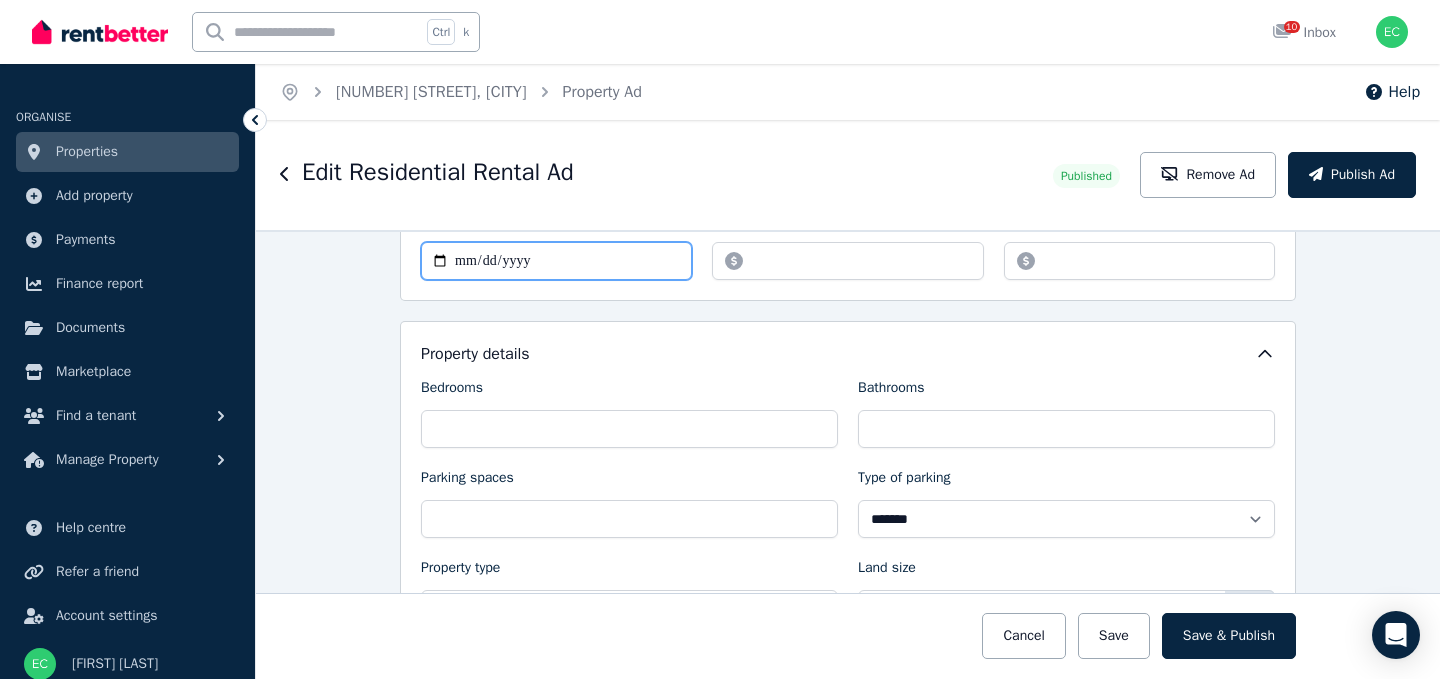 click on "**********" at bounding box center (556, 261) 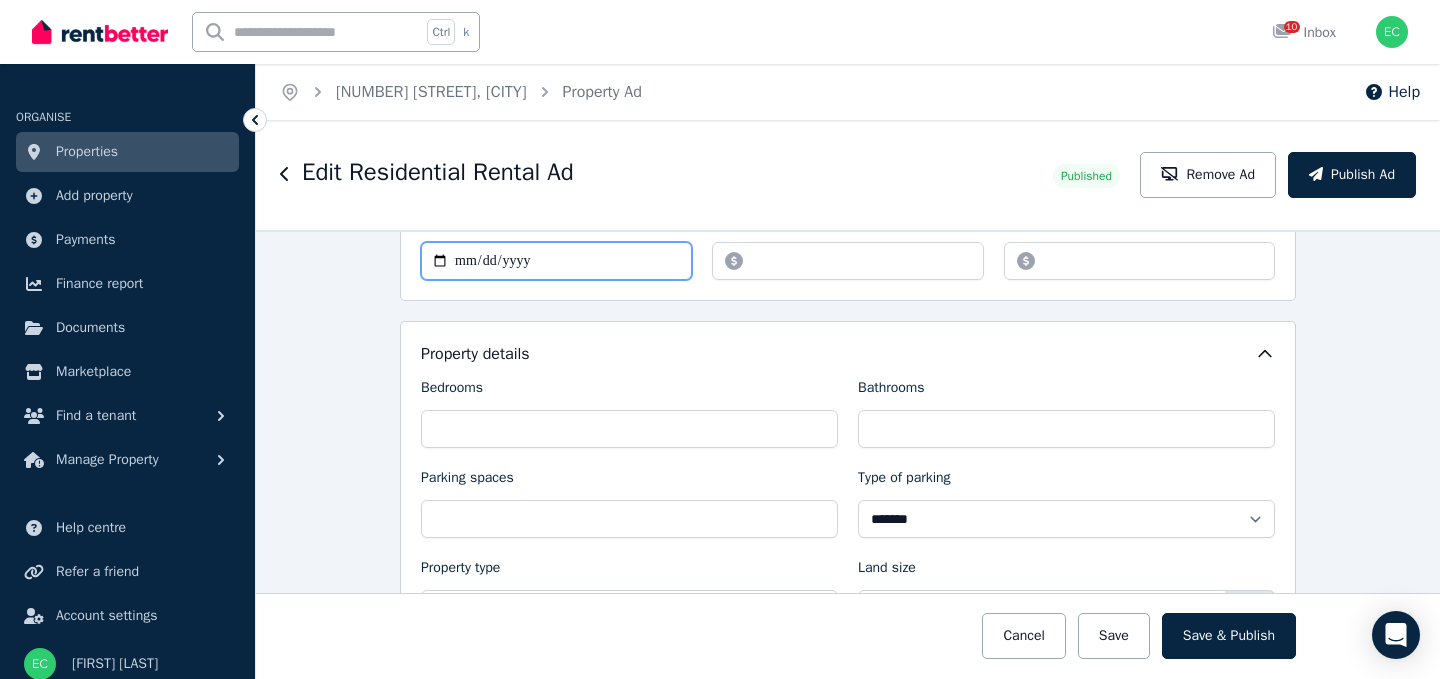 type on "**********" 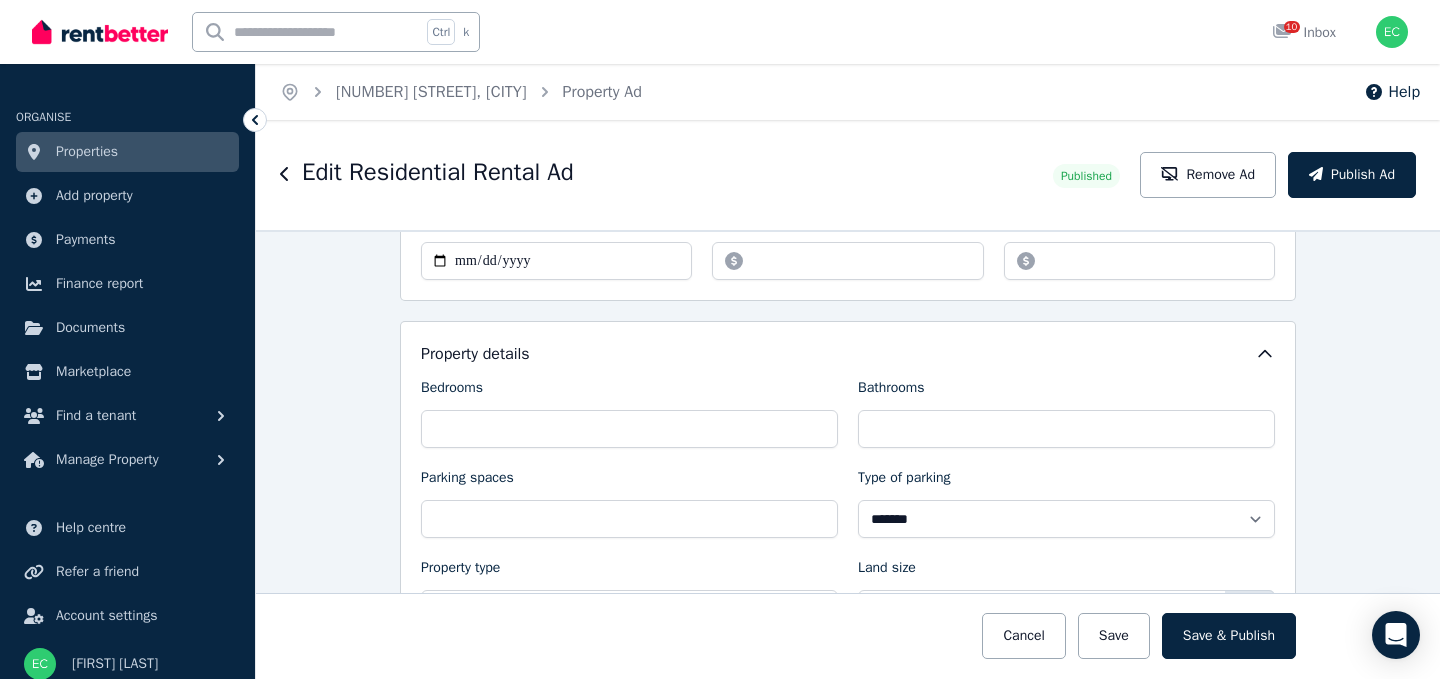 click on "**********" at bounding box center [848, 454] 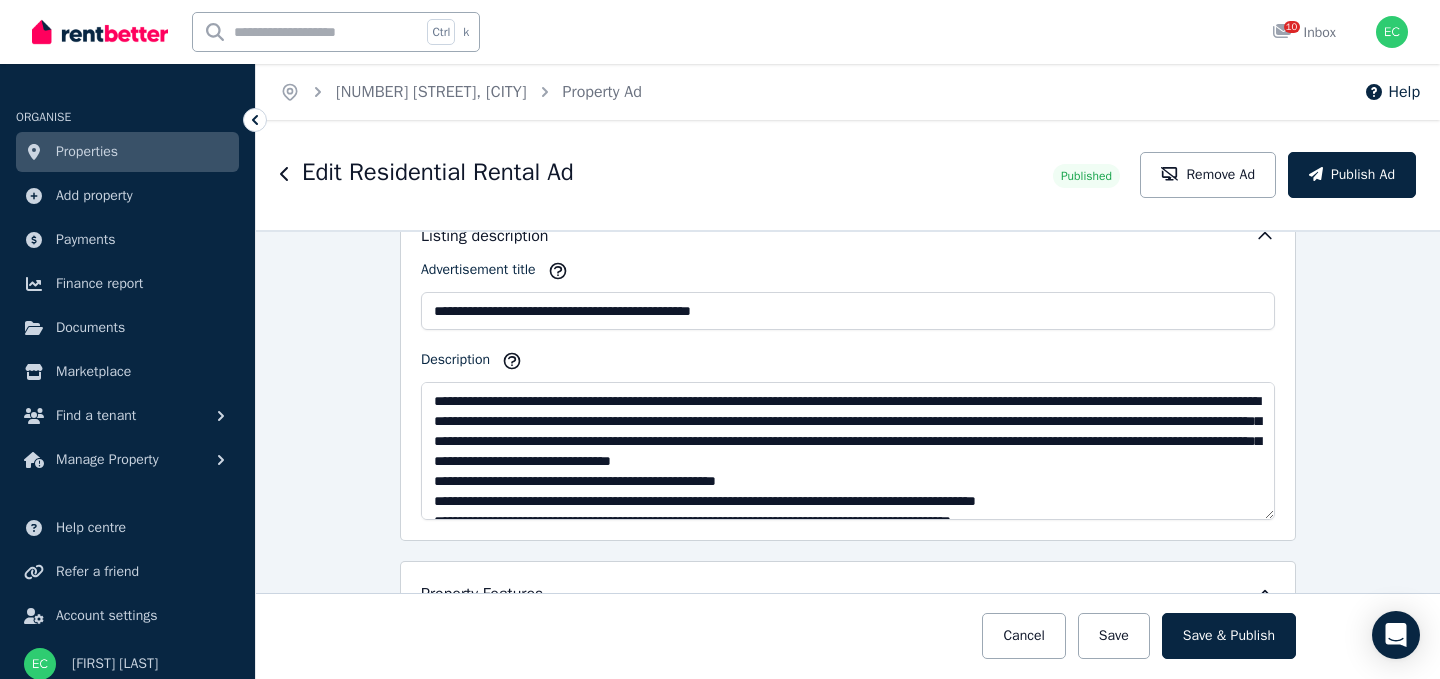 scroll, scrollTop: 1200, scrollLeft: 0, axis: vertical 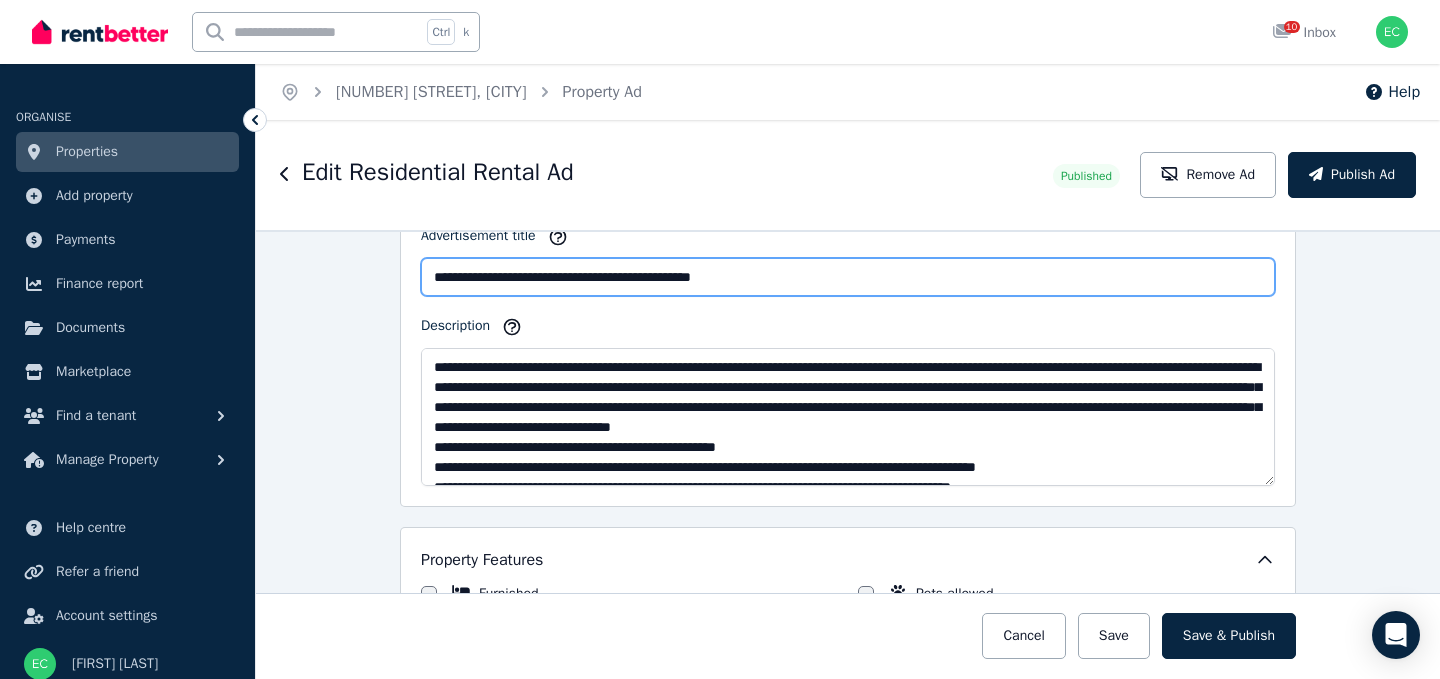 drag, startPoint x: 581, startPoint y: 285, endPoint x: 466, endPoint y: 268, distance: 116.24973 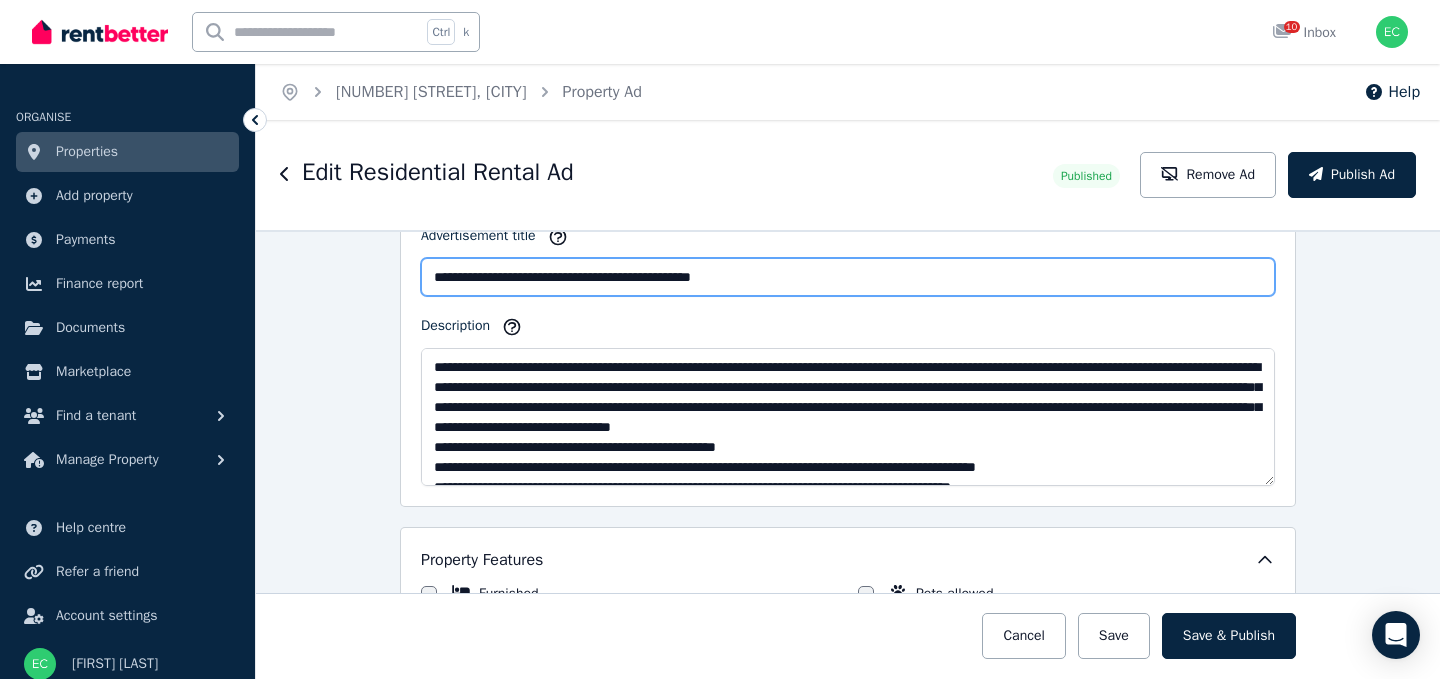 click on "**********" at bounding box center [848, 277] 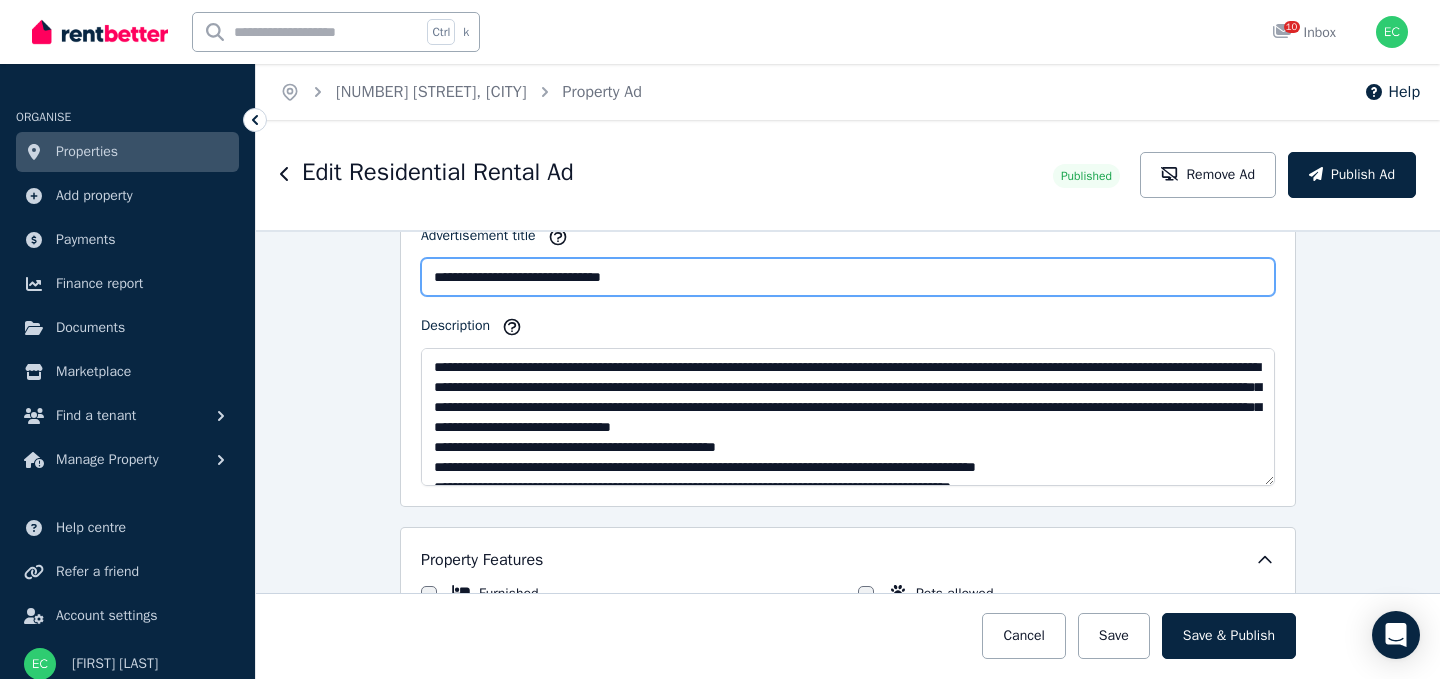 click on "**********" at bounding box center [848, 277] 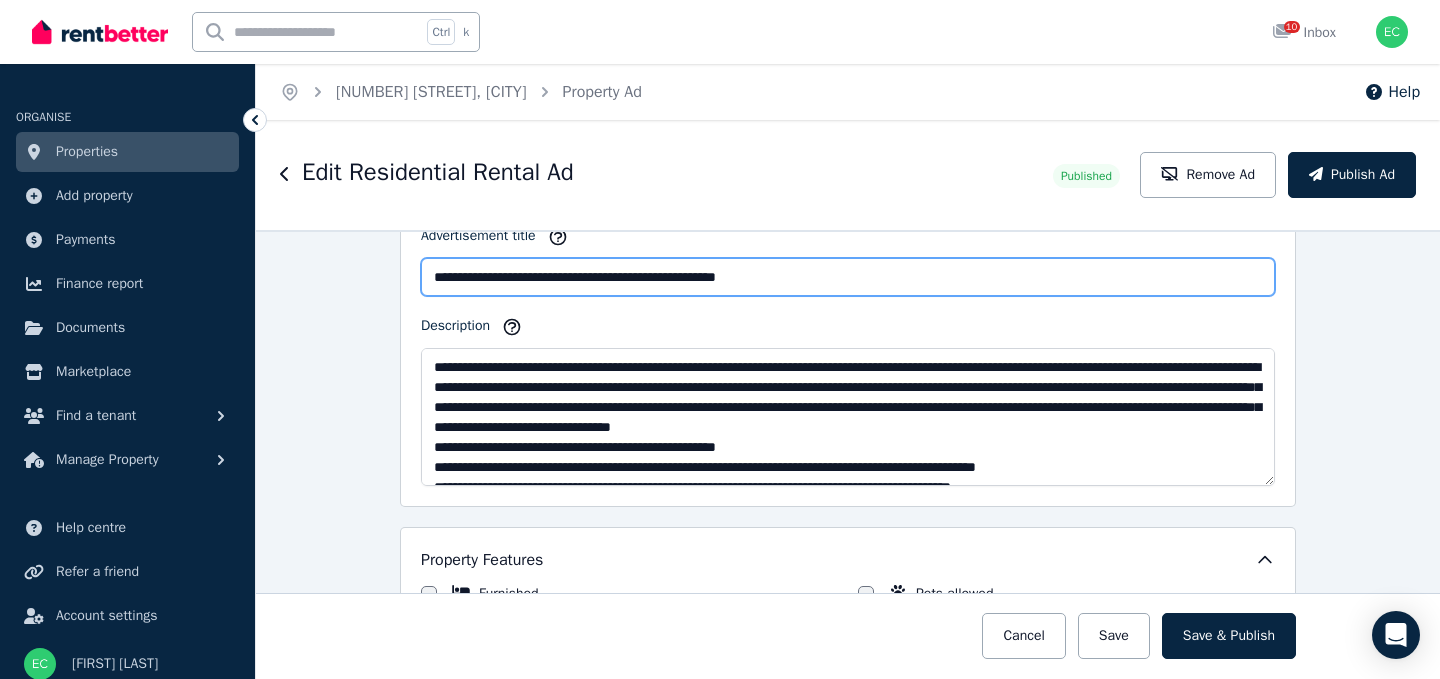 type on "**********" 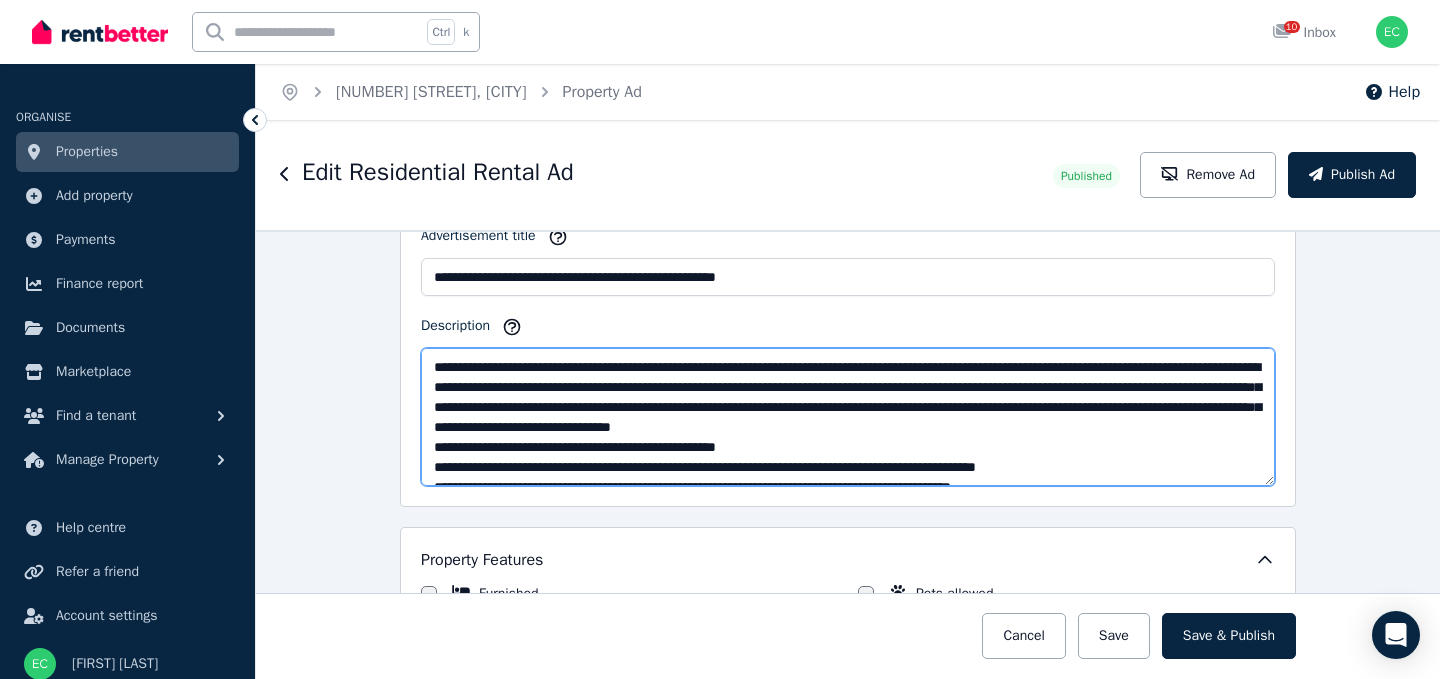 drag, startPoint x: 645, startPoint y: 366, endPoint x: 830, endPoint y: 364, distance: 185.0108 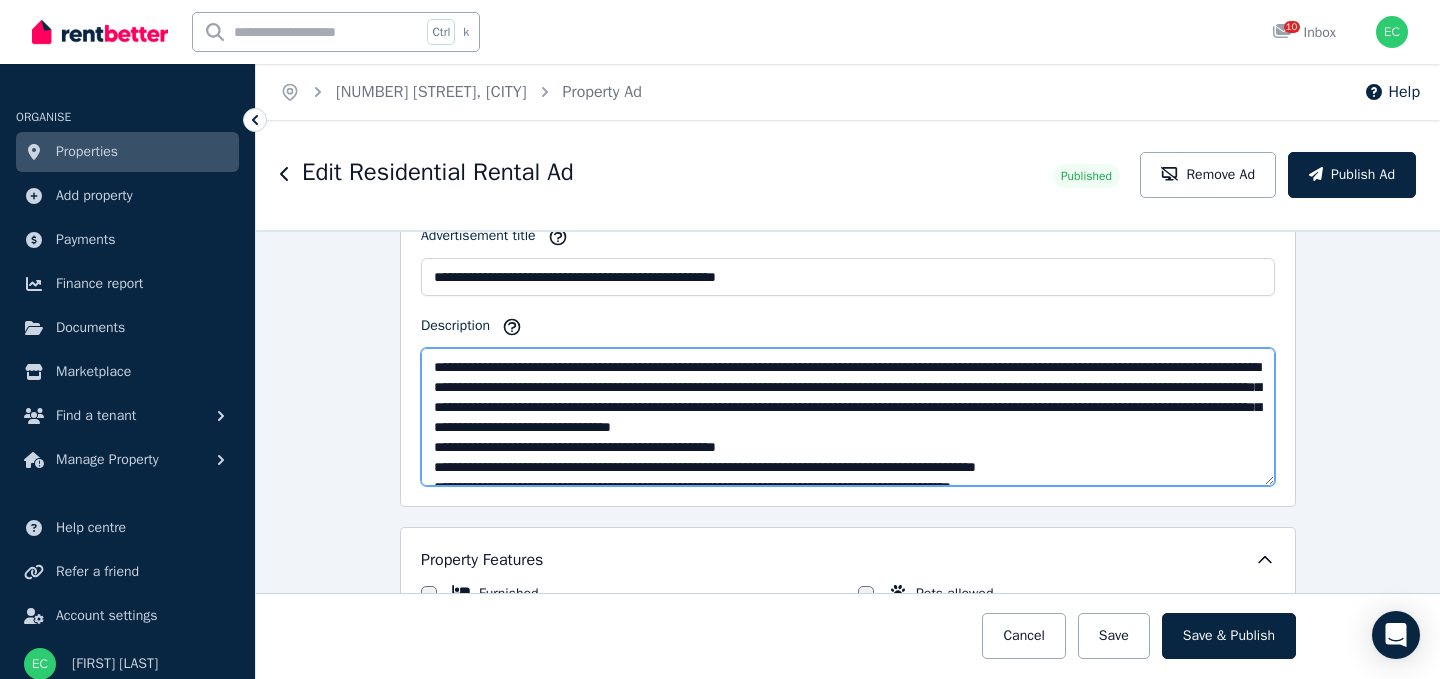 click on "**********" at bounding box center (848, 417) 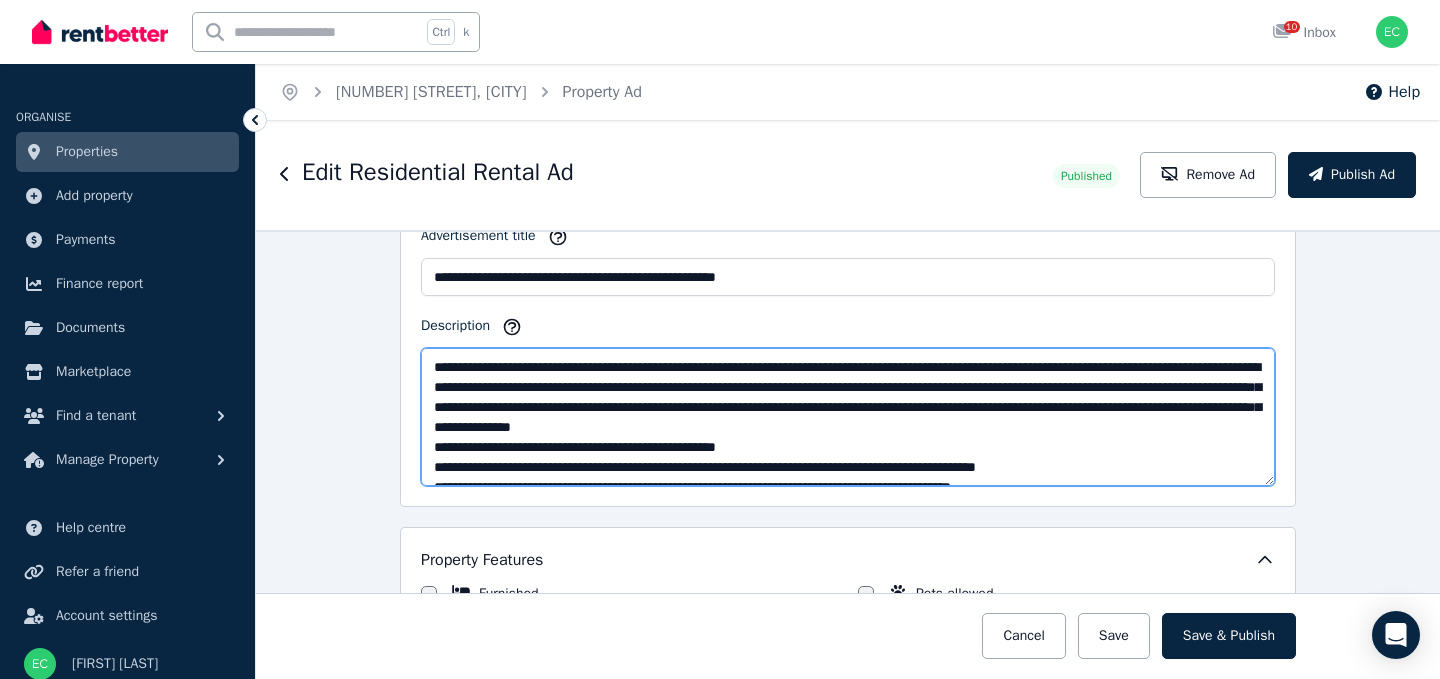 click on "**********" at bounding box center [848, 417] 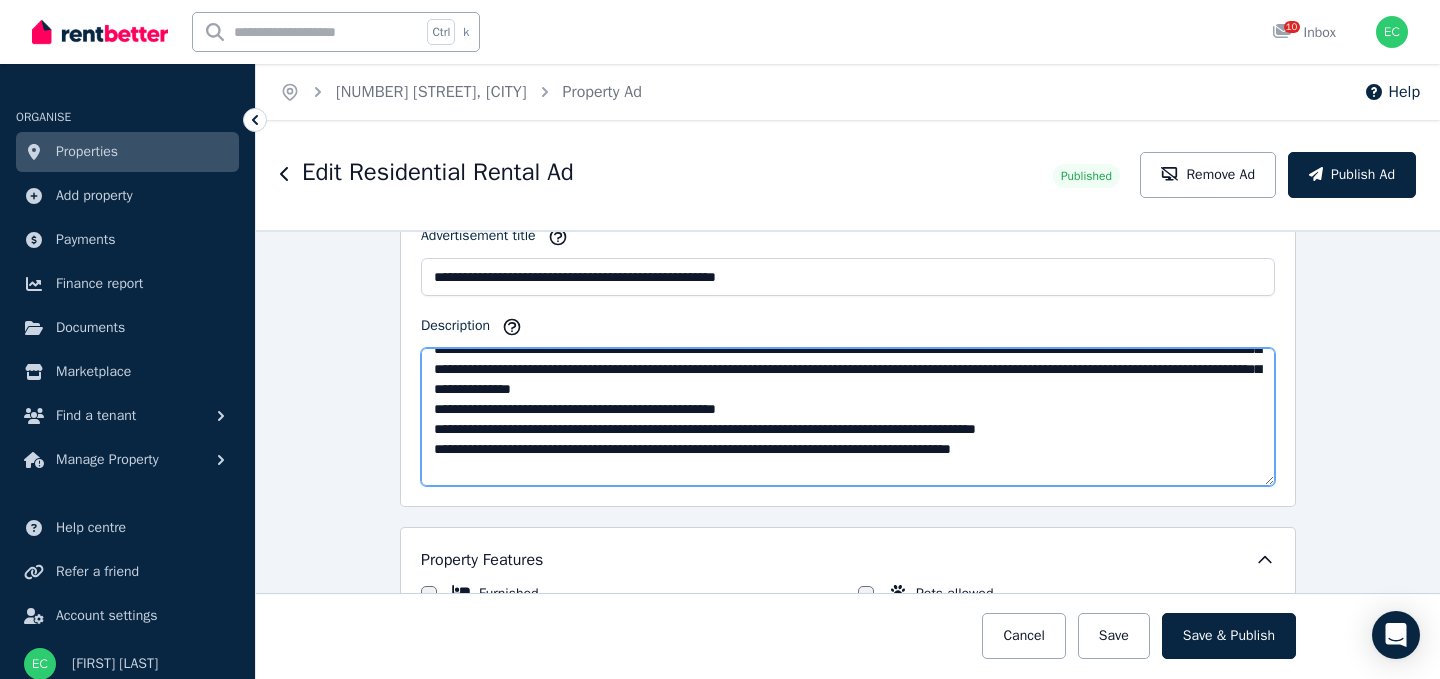 scroll, scrollTop: 0, scrollLeft: 0, axis: both 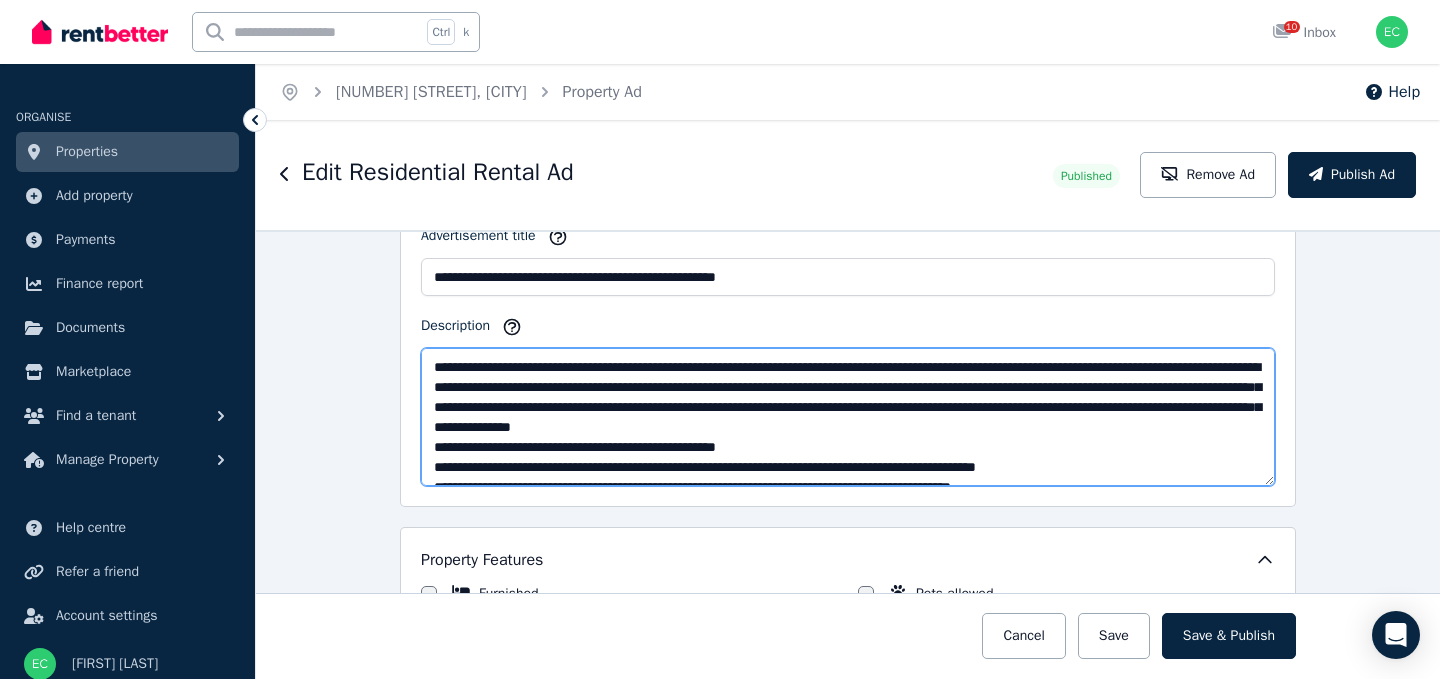 click on "**********" at bounding box center (848, 417) 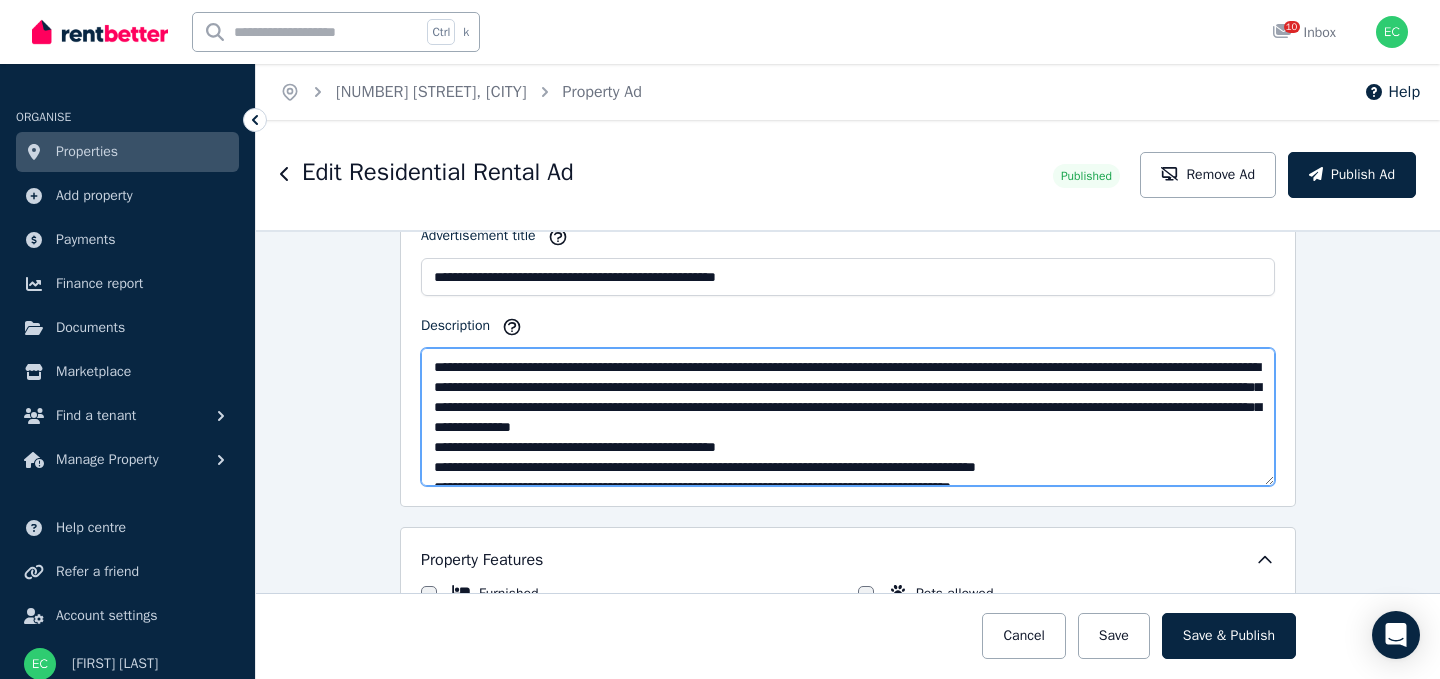 drag, startPoint x: 971, startPoint y: 429, endPoint x: 1005, endPoint y: 425, distance: 34.234486 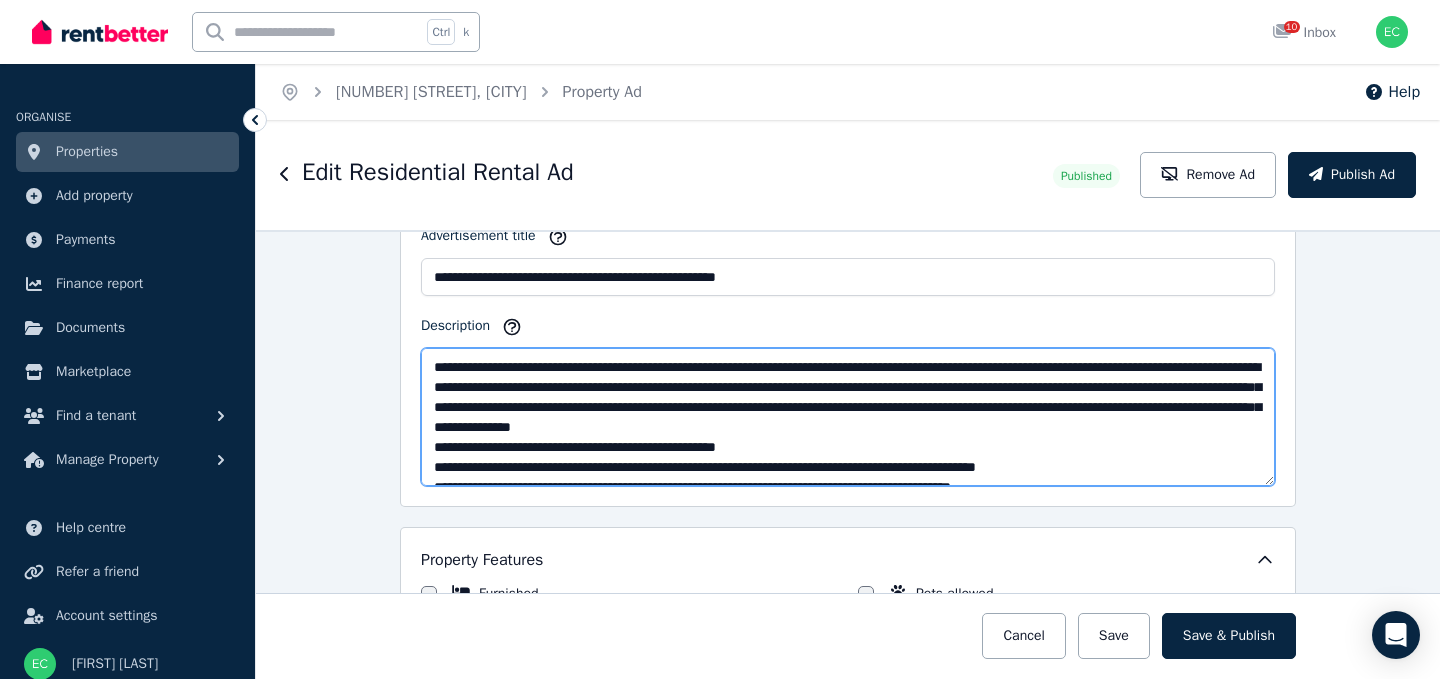 click on "**********" at bounding box center [848, 417] 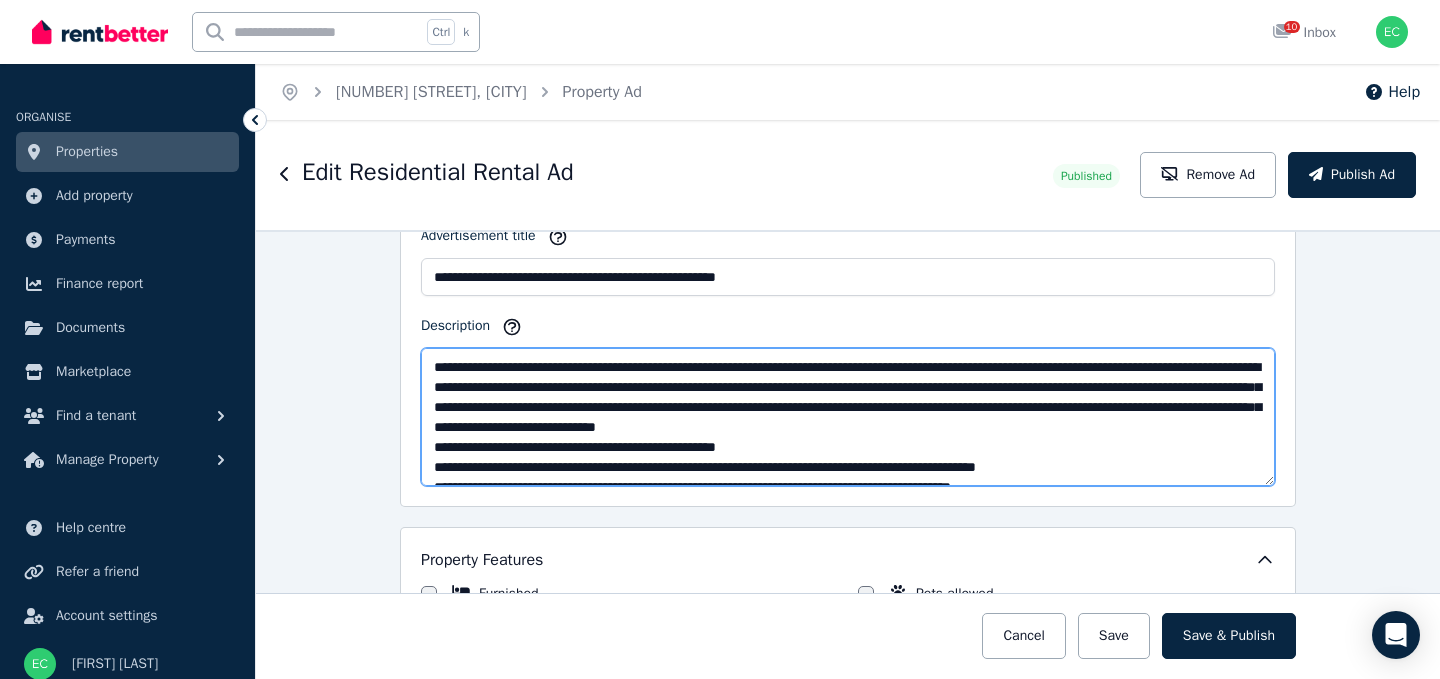 click on "**********" at bounding box center (848, 417) 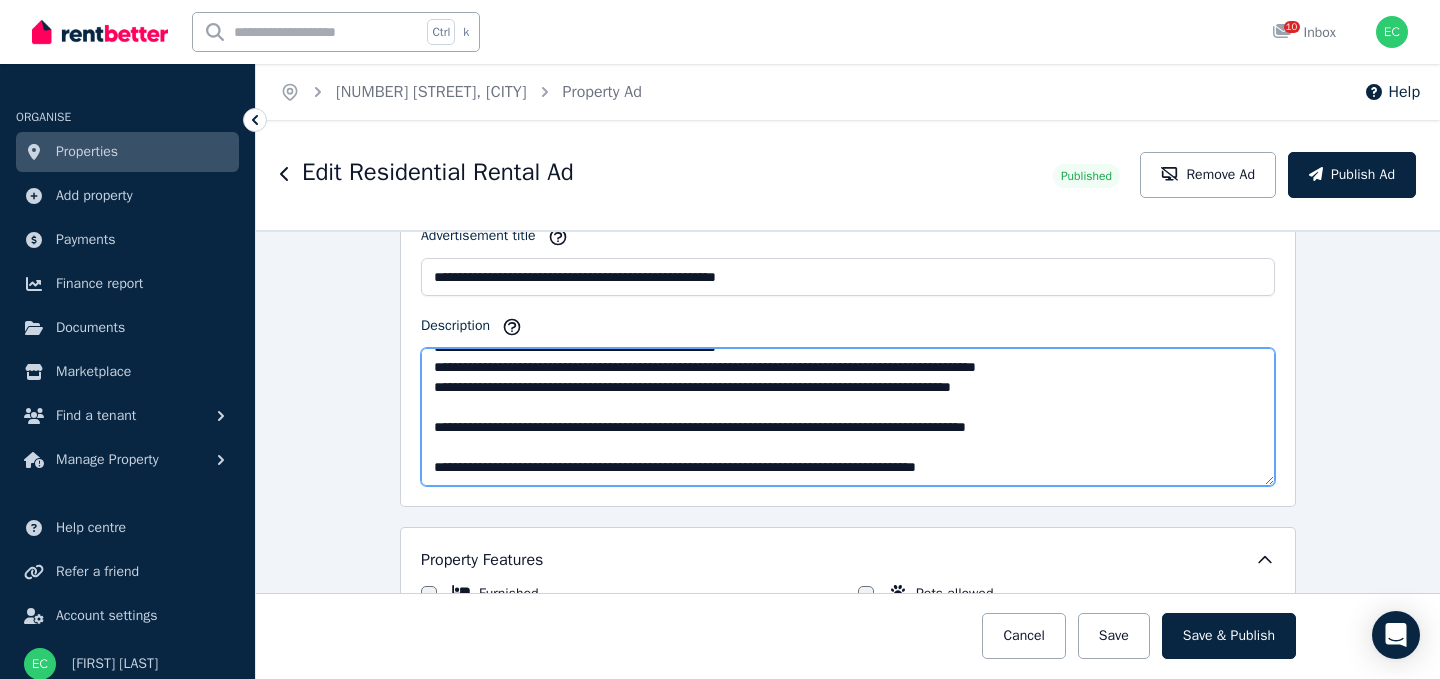 scroll, scrollTop: 0, scrollLeft: 0, axis: both 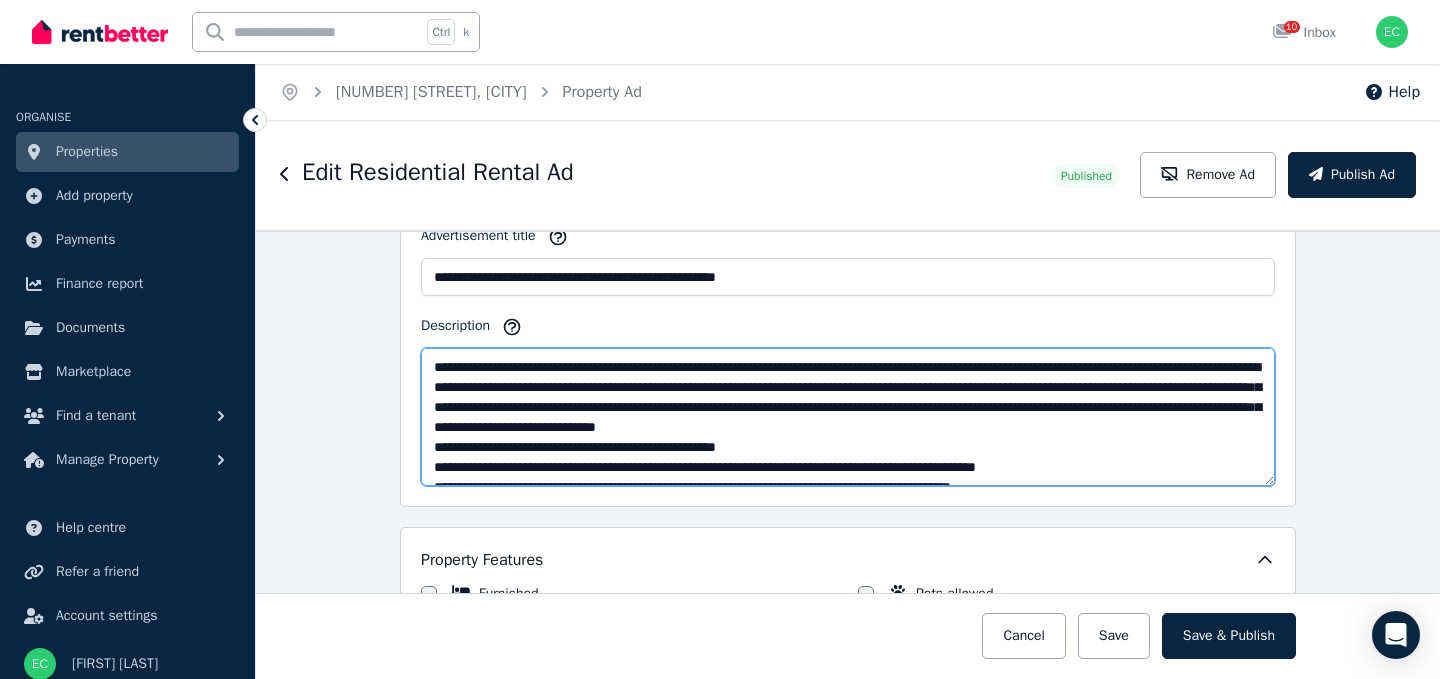 drag, startPoint x: 790, startPoint y: 443, endPoint x: 753, endPoint y: 446, distance: 37.12142 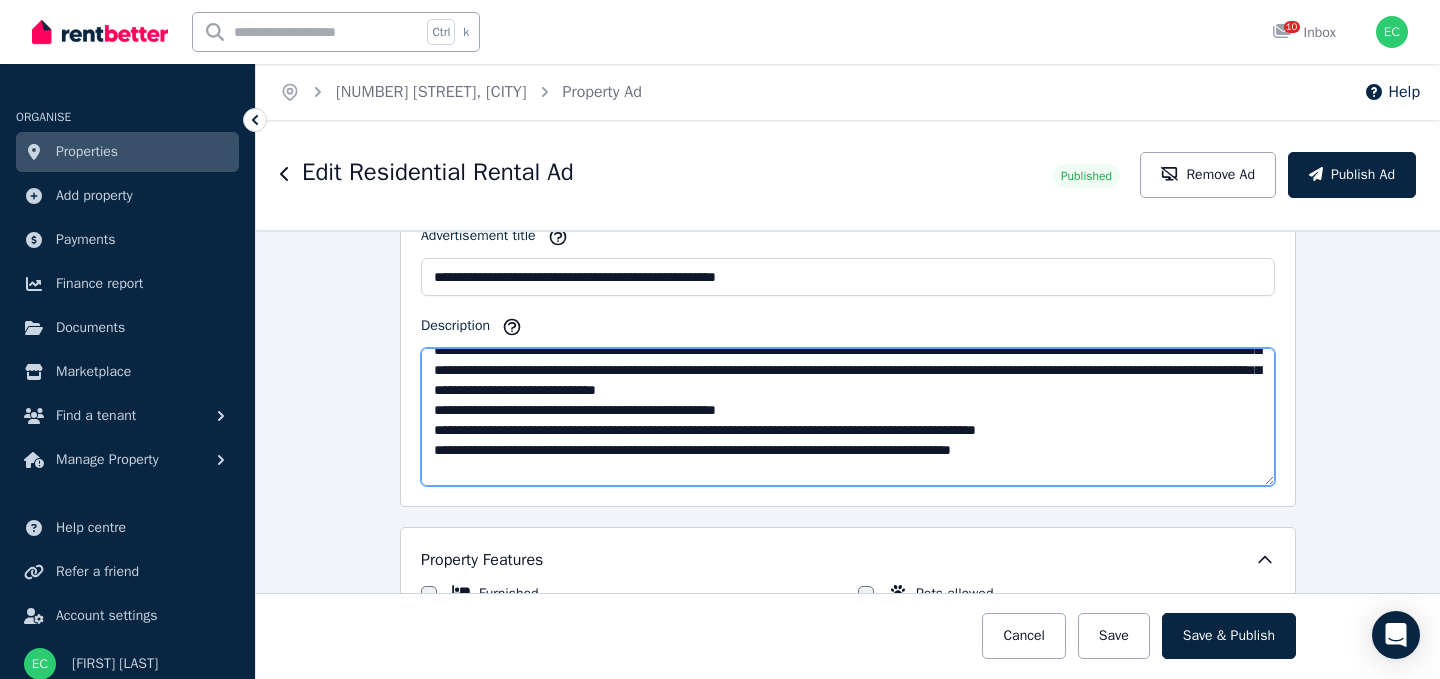 scroll, scrollTop: 0, scrollLeft: 0, axis: both 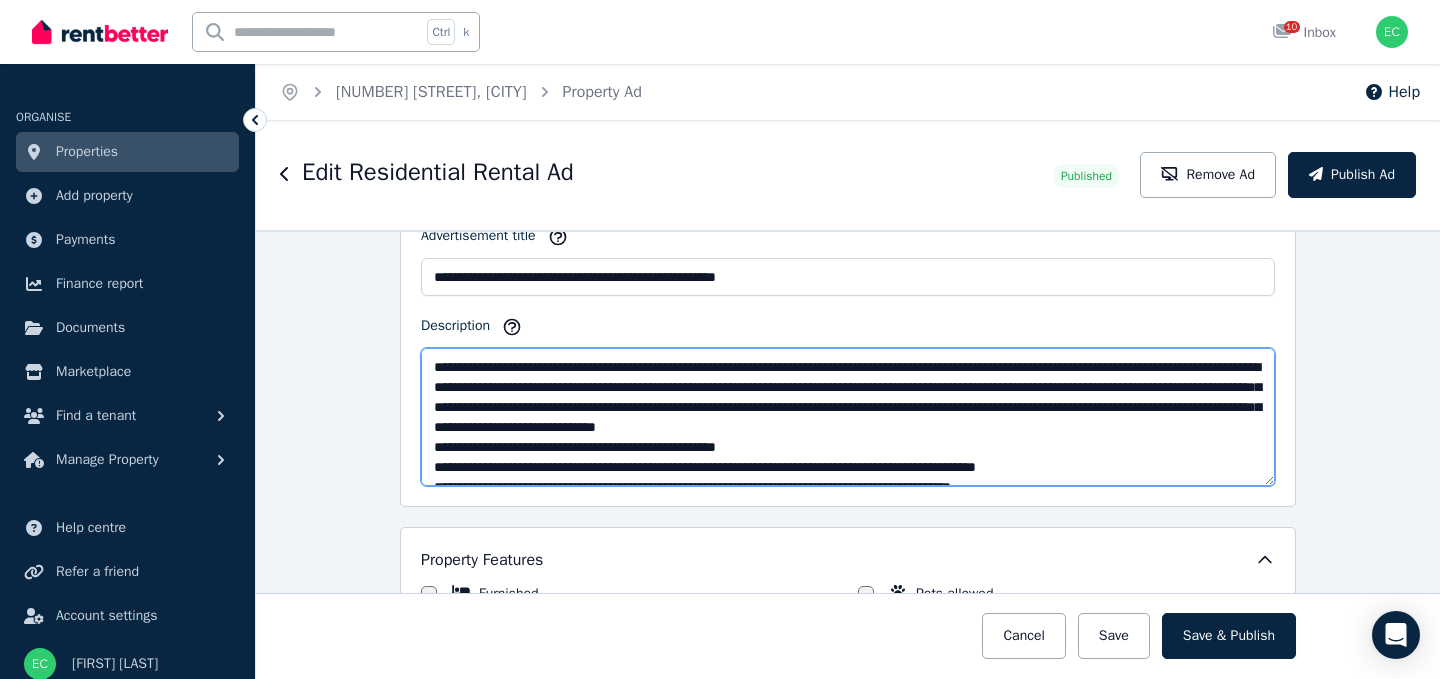 click on "**********" at bounding box center [848, 417] 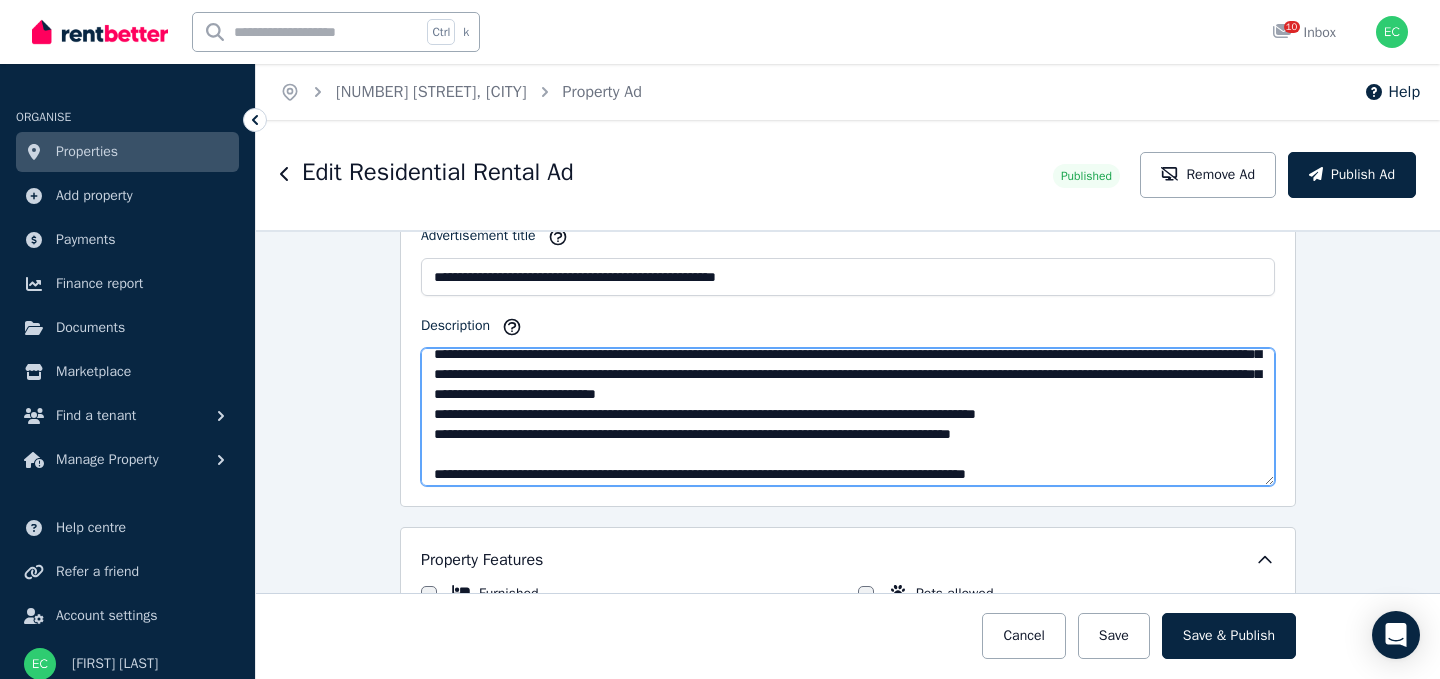 scroll, scrollTop: 0, scrollLeft: 0, axis: both 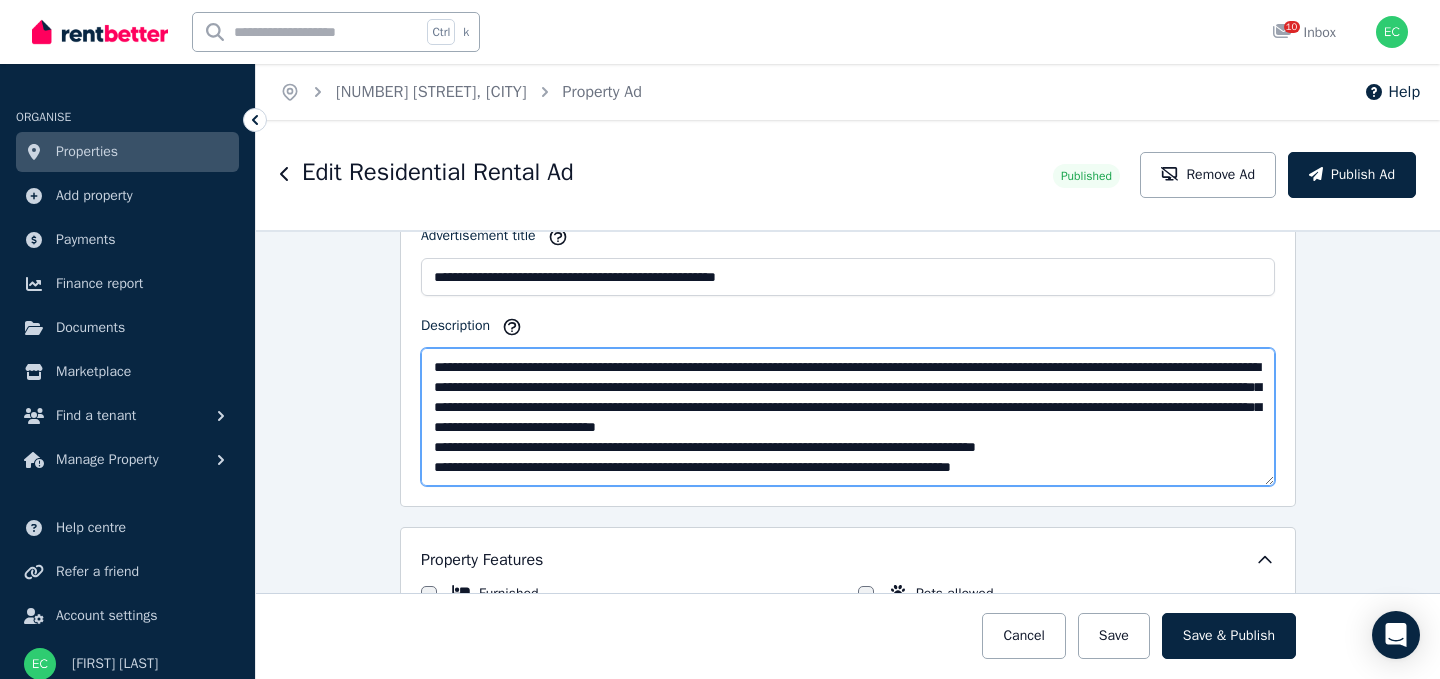click on "**********" at bounding box center [848, 417] 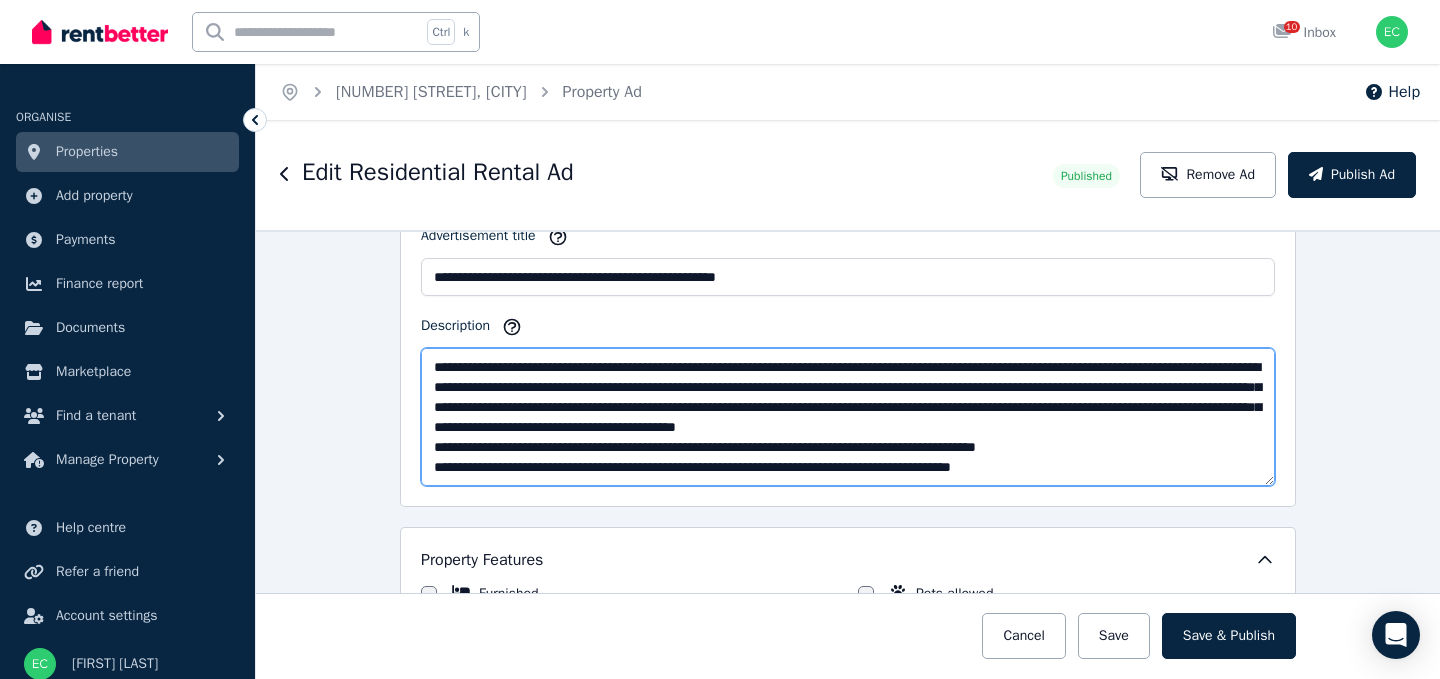 scroll, scrollTop: 100, scrollLeft: 0, axis: vertical 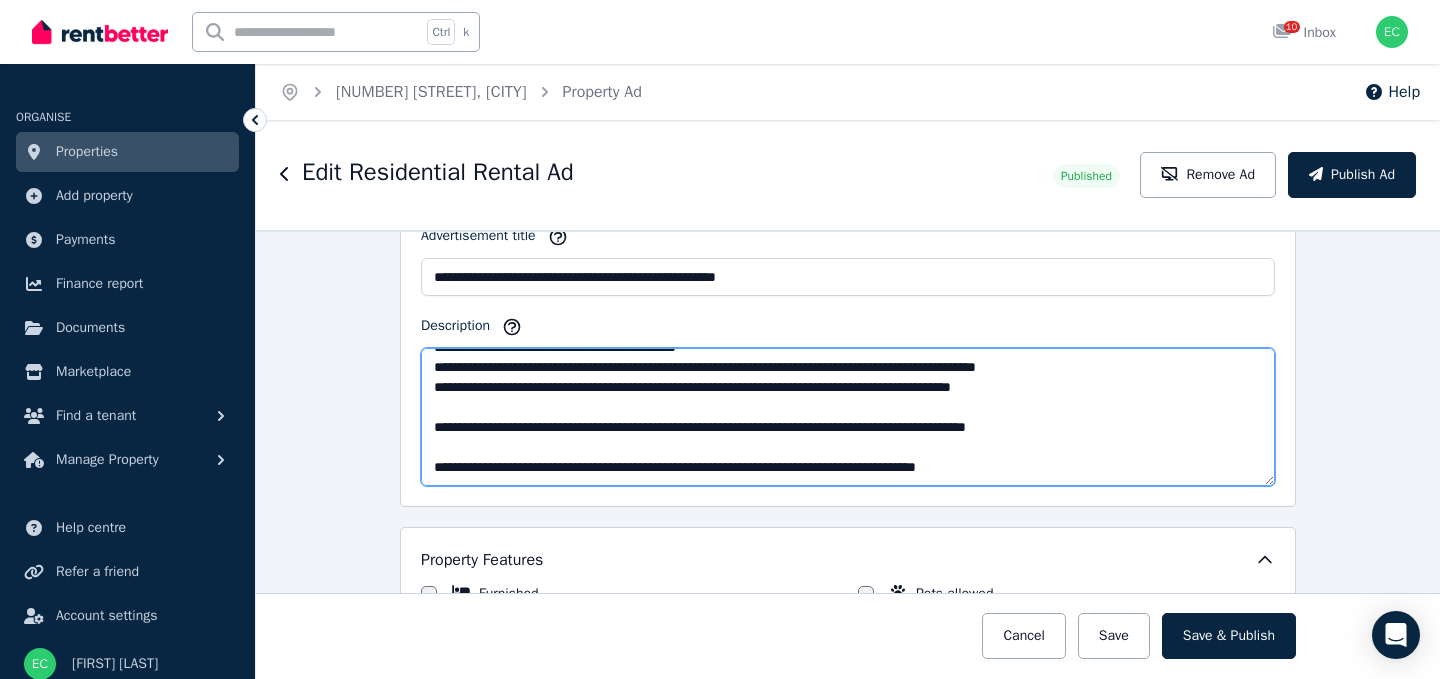 drag, startPoint x: 1105, startPoint y: 399, endPoint x: 949, endPoint y: 398, distance: 156.0032 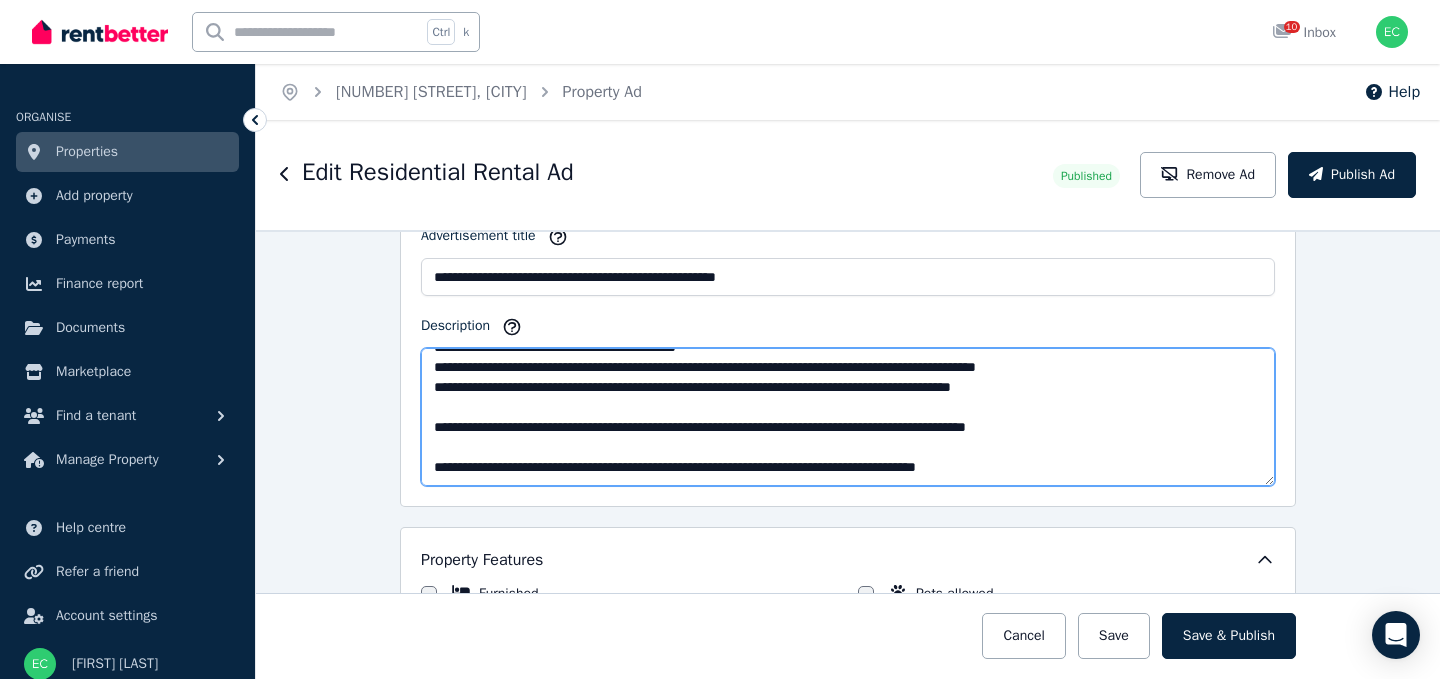 drag, startPoint x: 1099, startPoint y: 389, endPoint x: 403, endPoint y: 390, distance: 696.00073 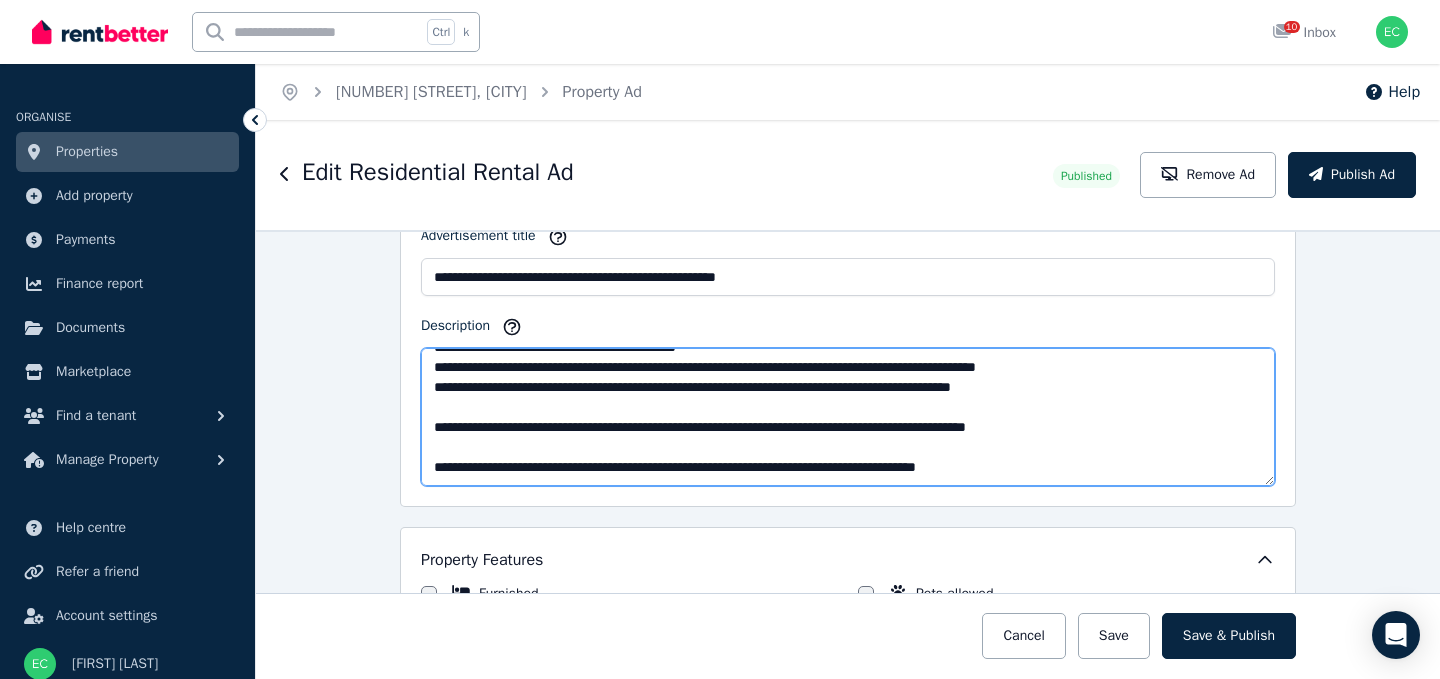 click on "**********" at bounding box center [848, 417] 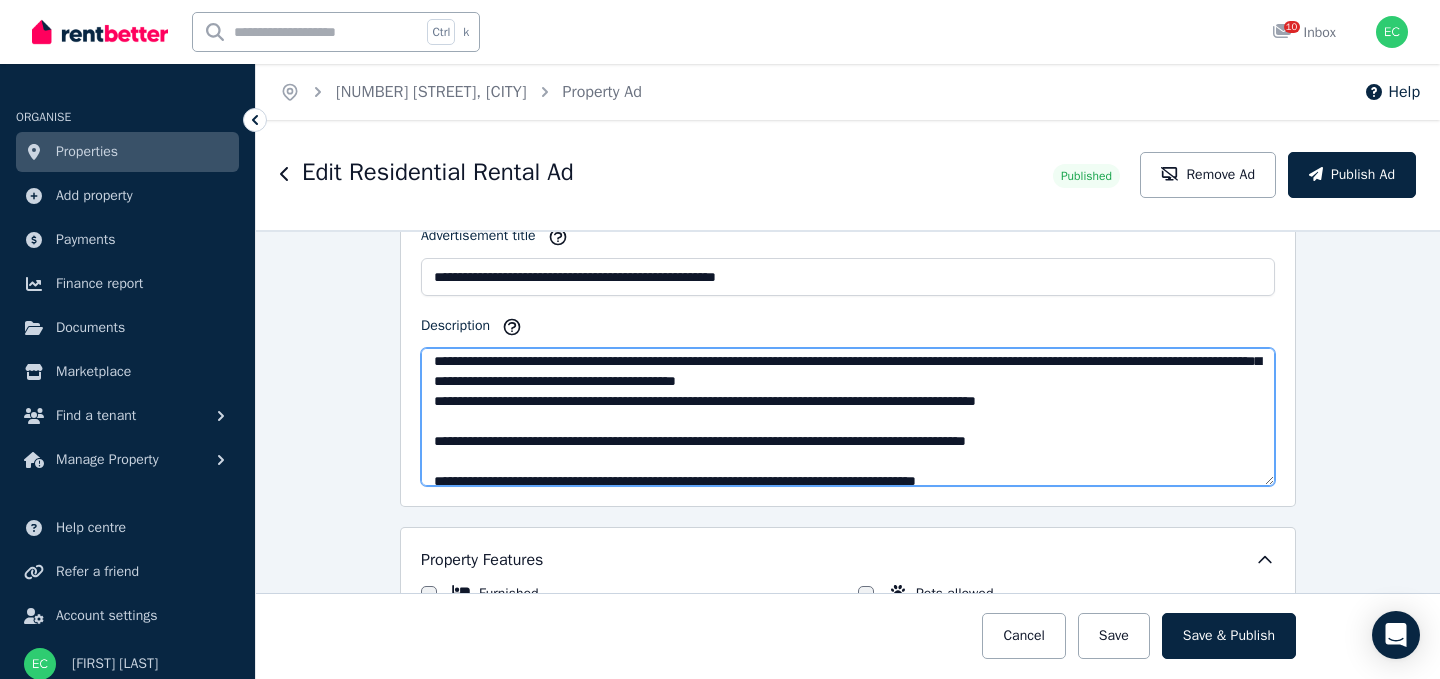 scroll, scrollTop: 80, scrollLeft: 0, axis: vertical 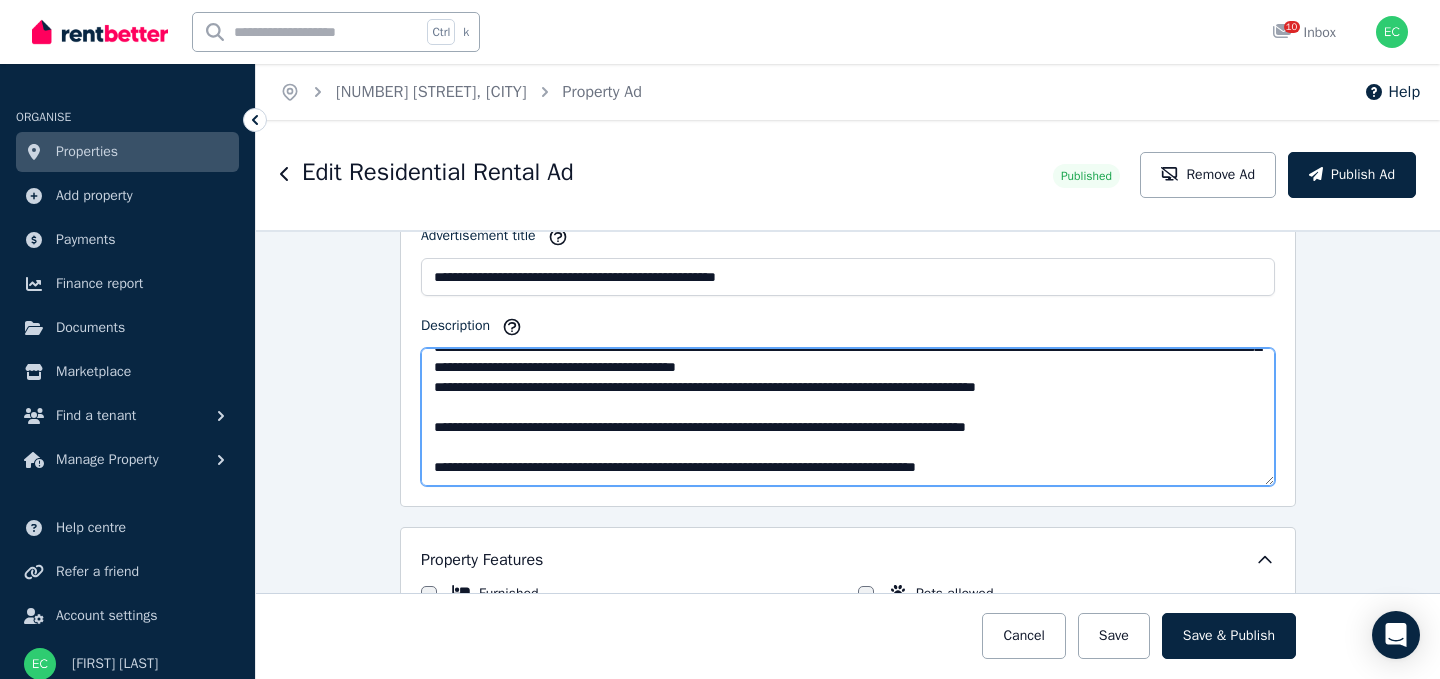 click on "**********" at bounding box center (848, 417) 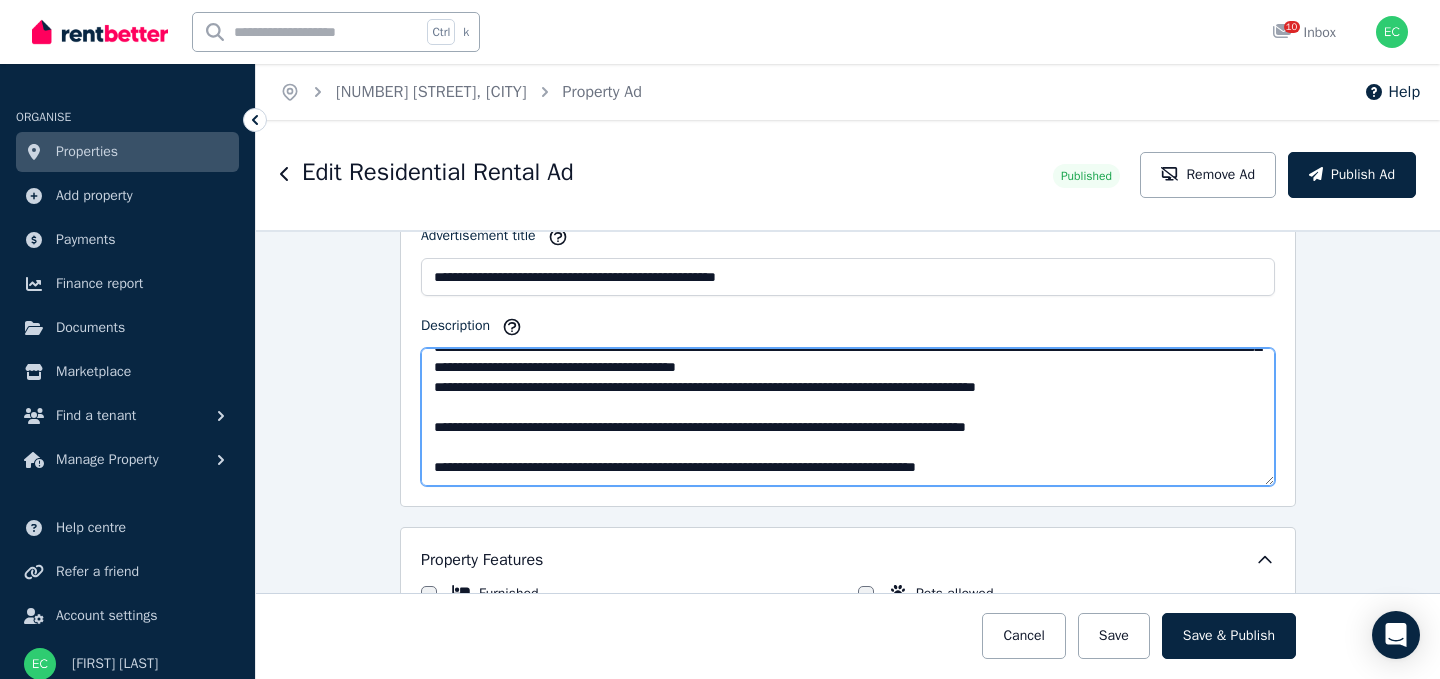 drag, startPoint x: 1103, startPoint y: 395, endPoint x: 441, endPoint y: 389, distance: 662.02716 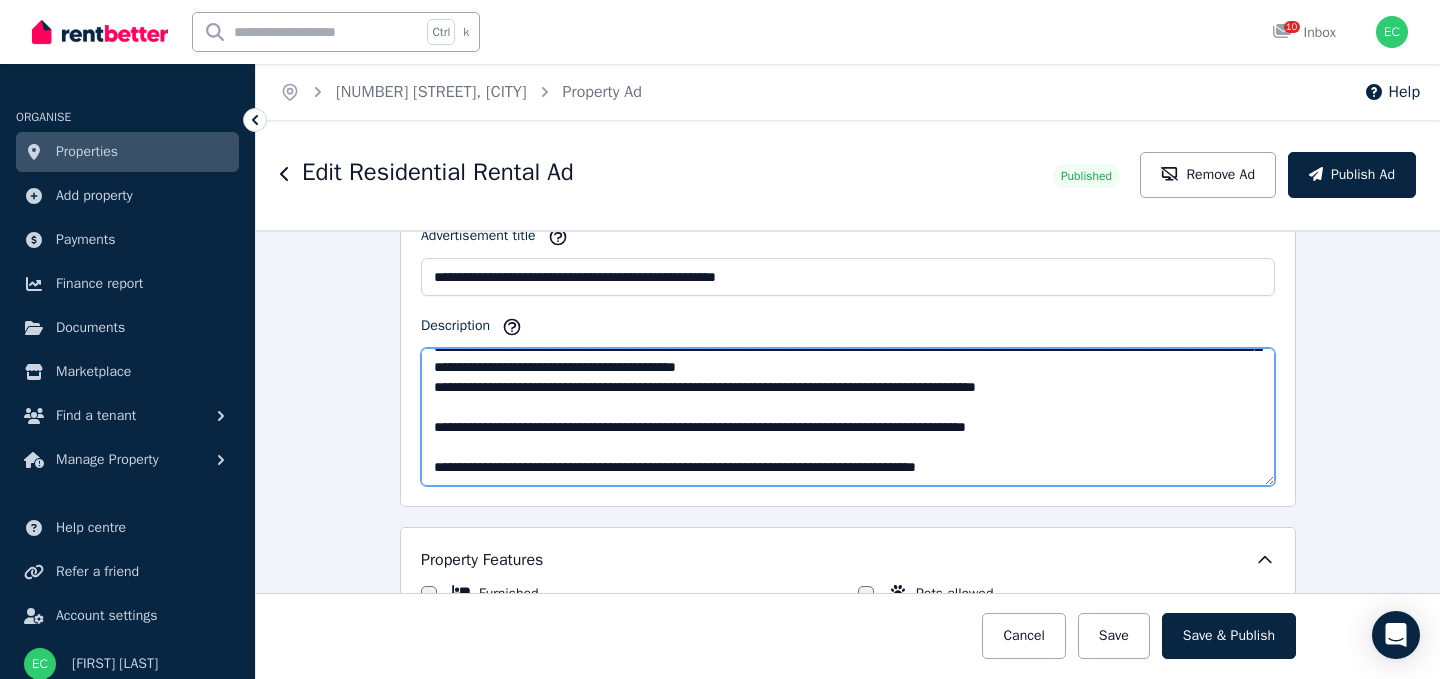 click on "**********" at bounding box center [848, 417] 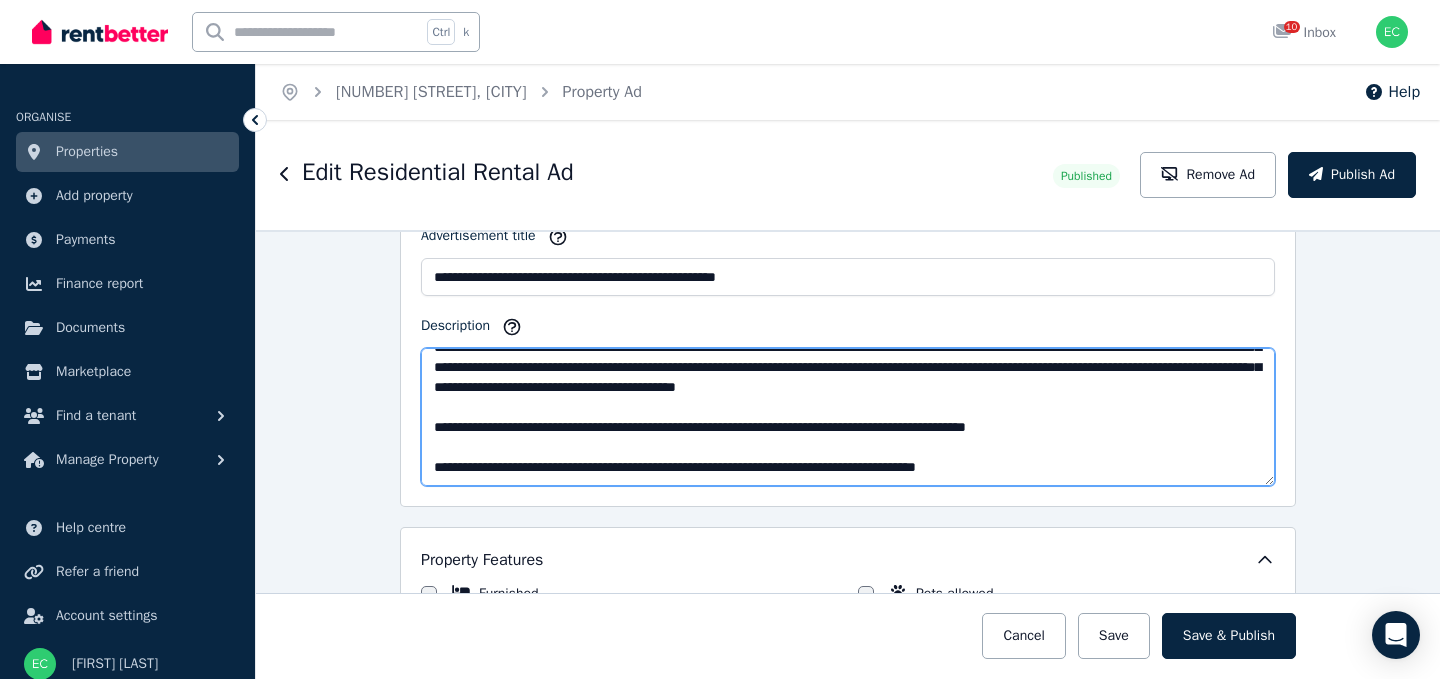scroll, scrollTop: 60, scrollLeft: 0, axis: vertical 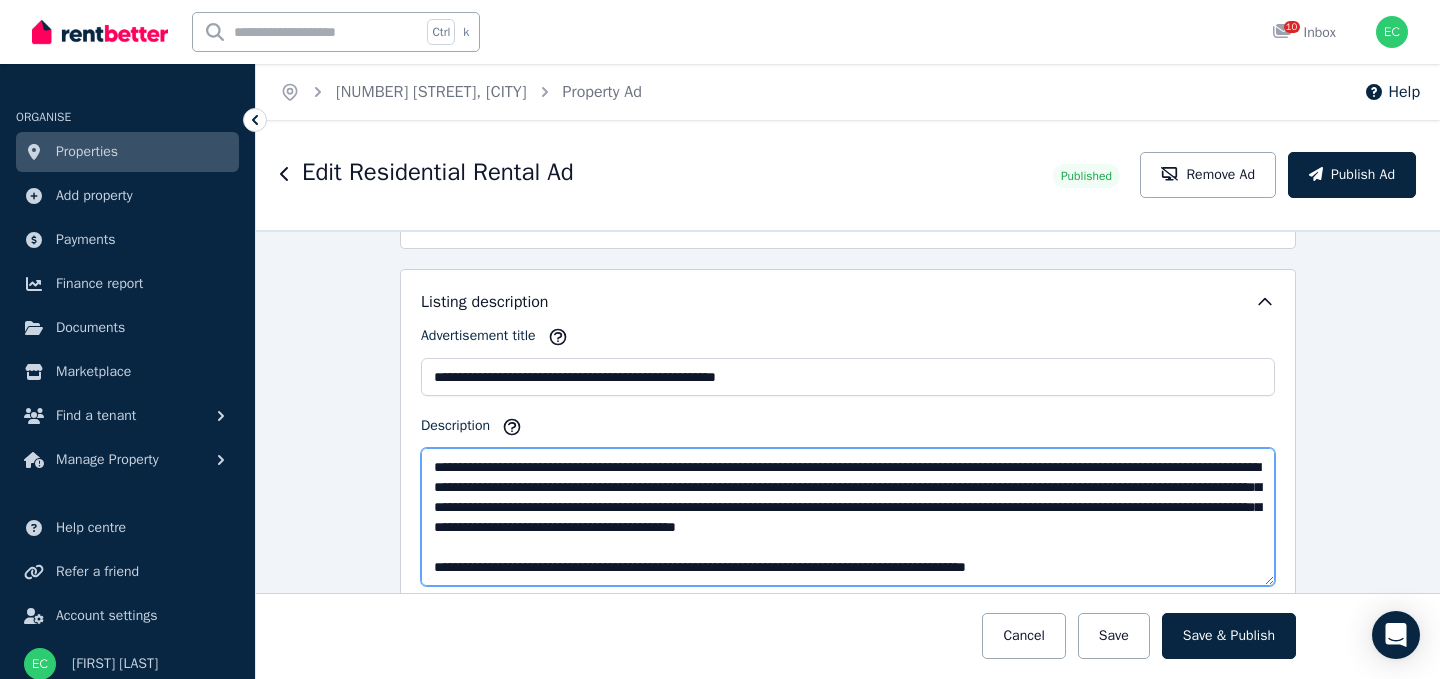 click on "**********" at bounding box center [848, 517] 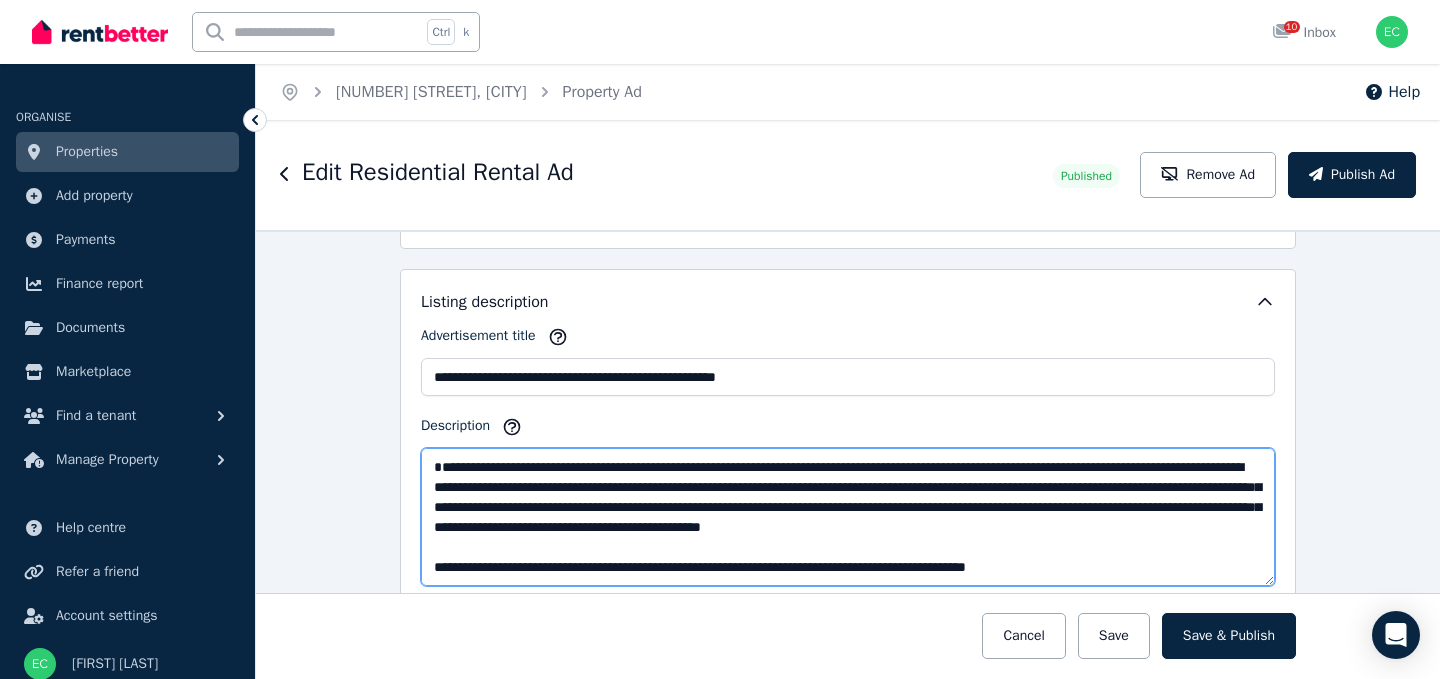 paste on "**********" 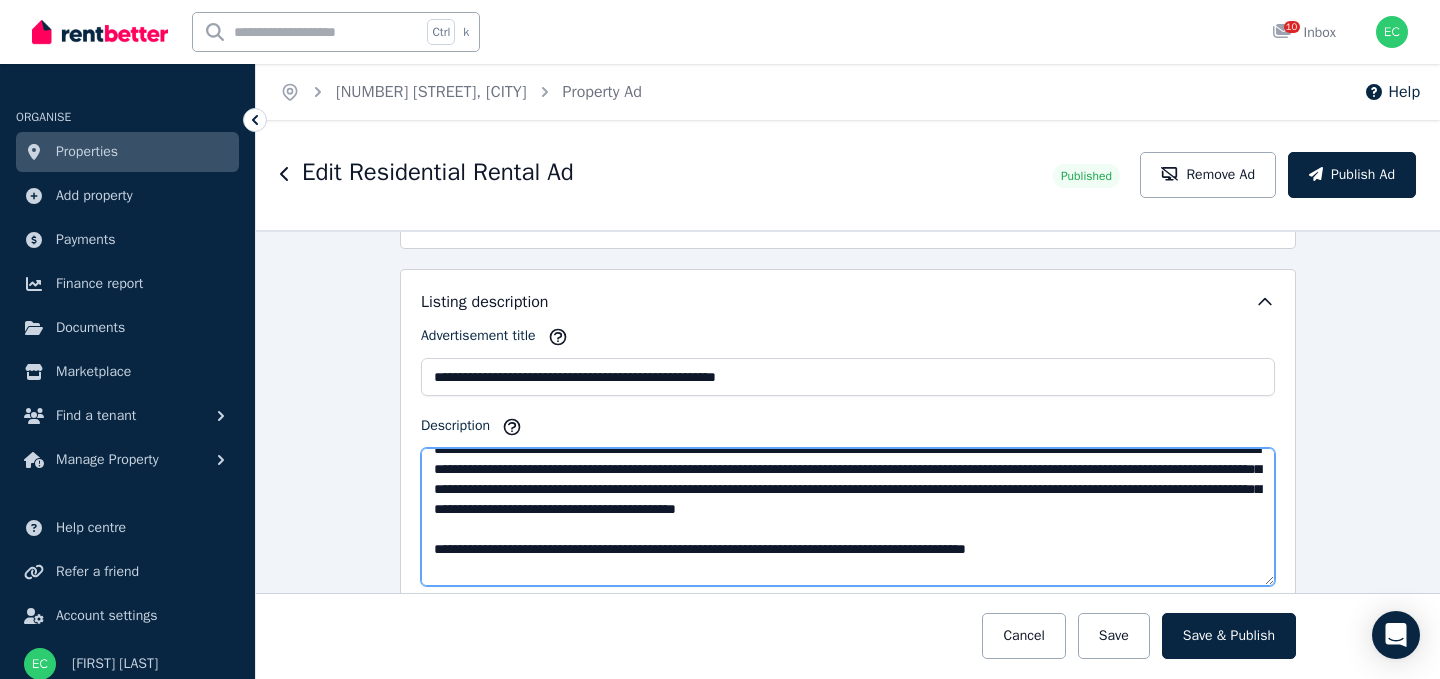 scroll, scrollTop: 80, scrollLeft: 0, axis: vertical 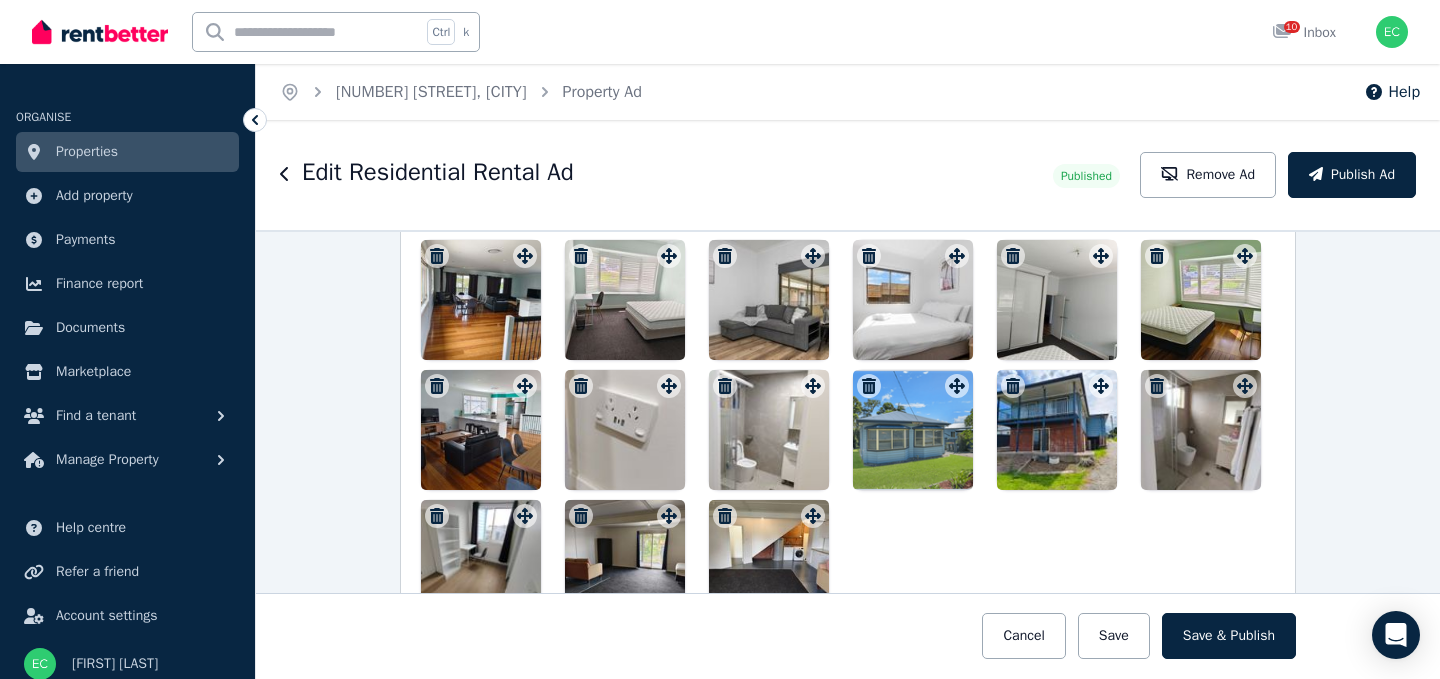 type on "**********" 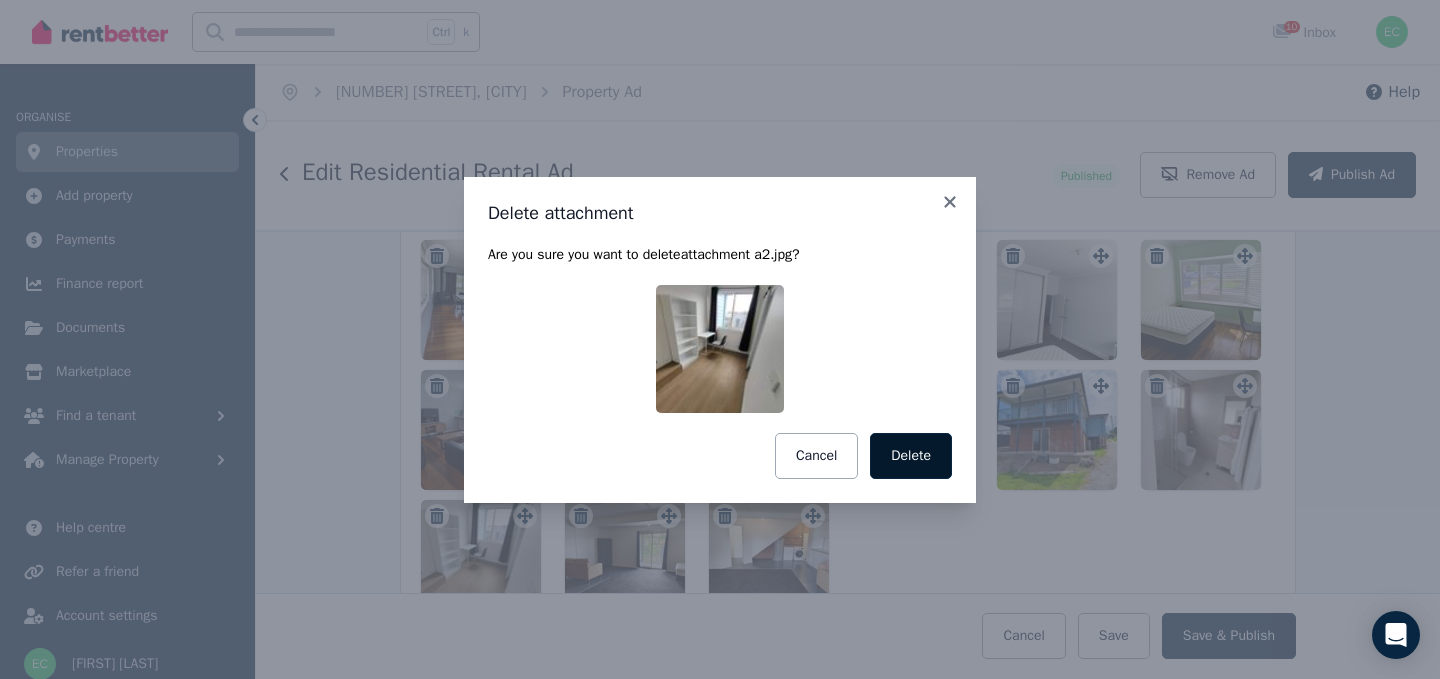 click on "Delete" at bounding box center (911, 456) 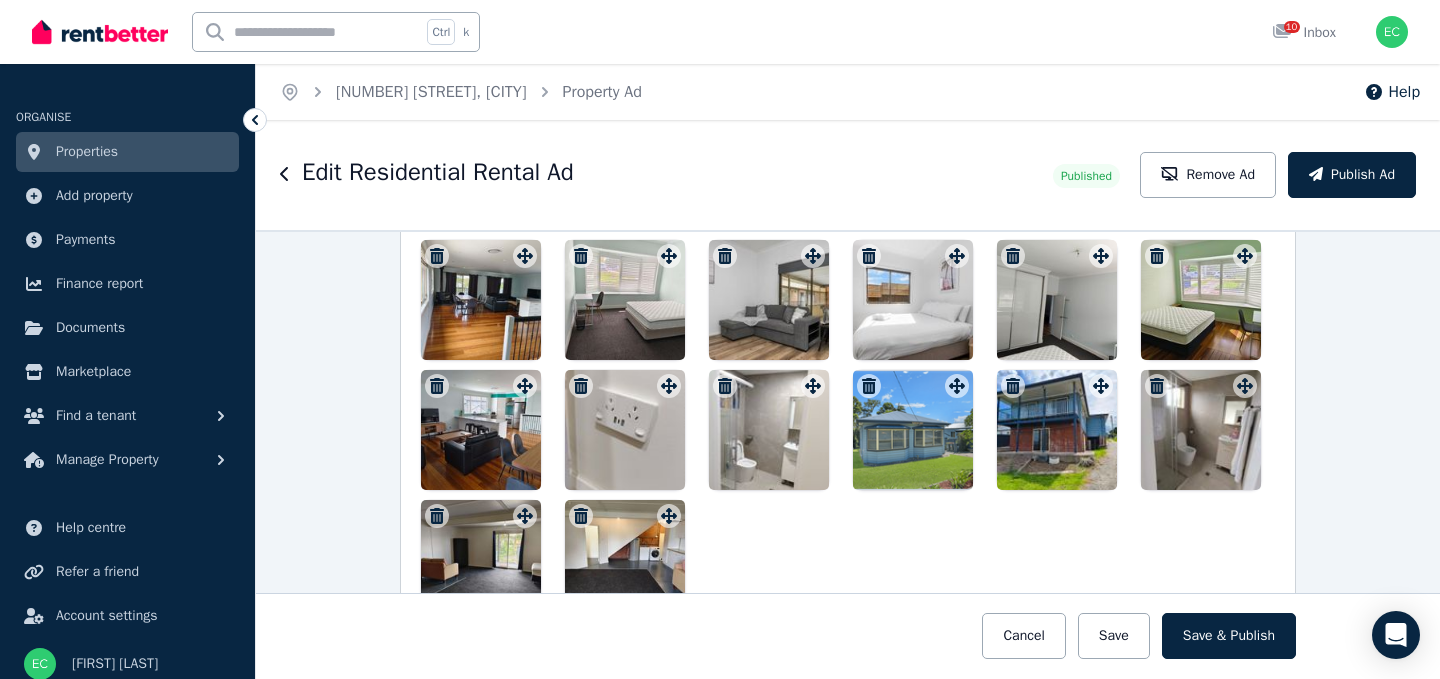 click 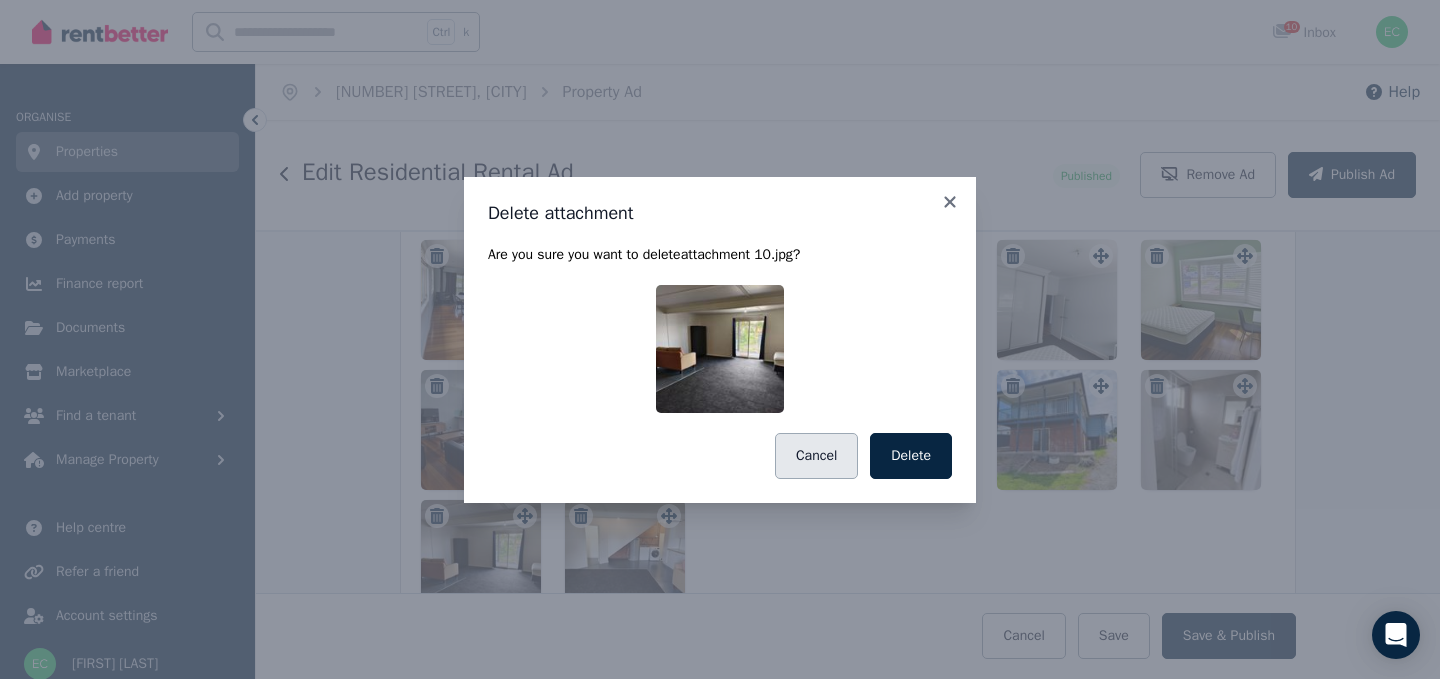 click on "Cancel" at bounding box center (816, 456) 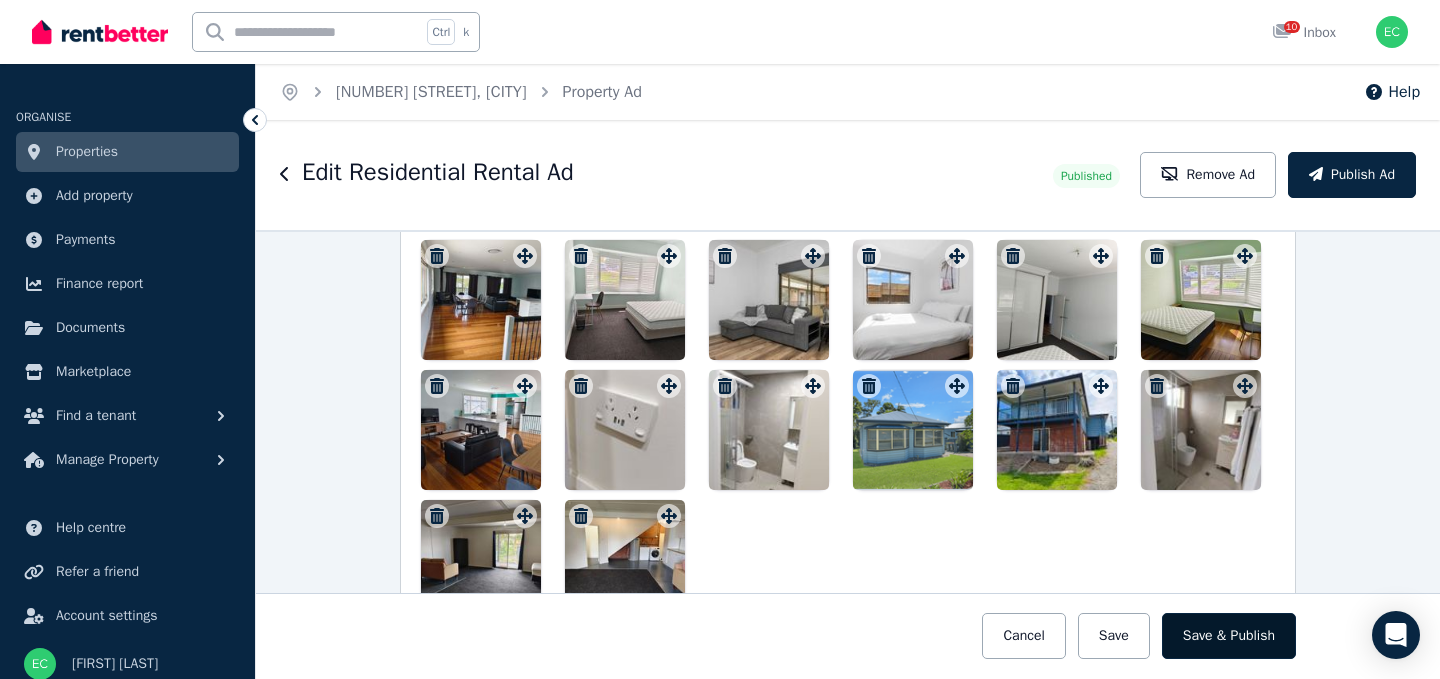 click on "Save & Publish" at bounding box center (1229, 636) 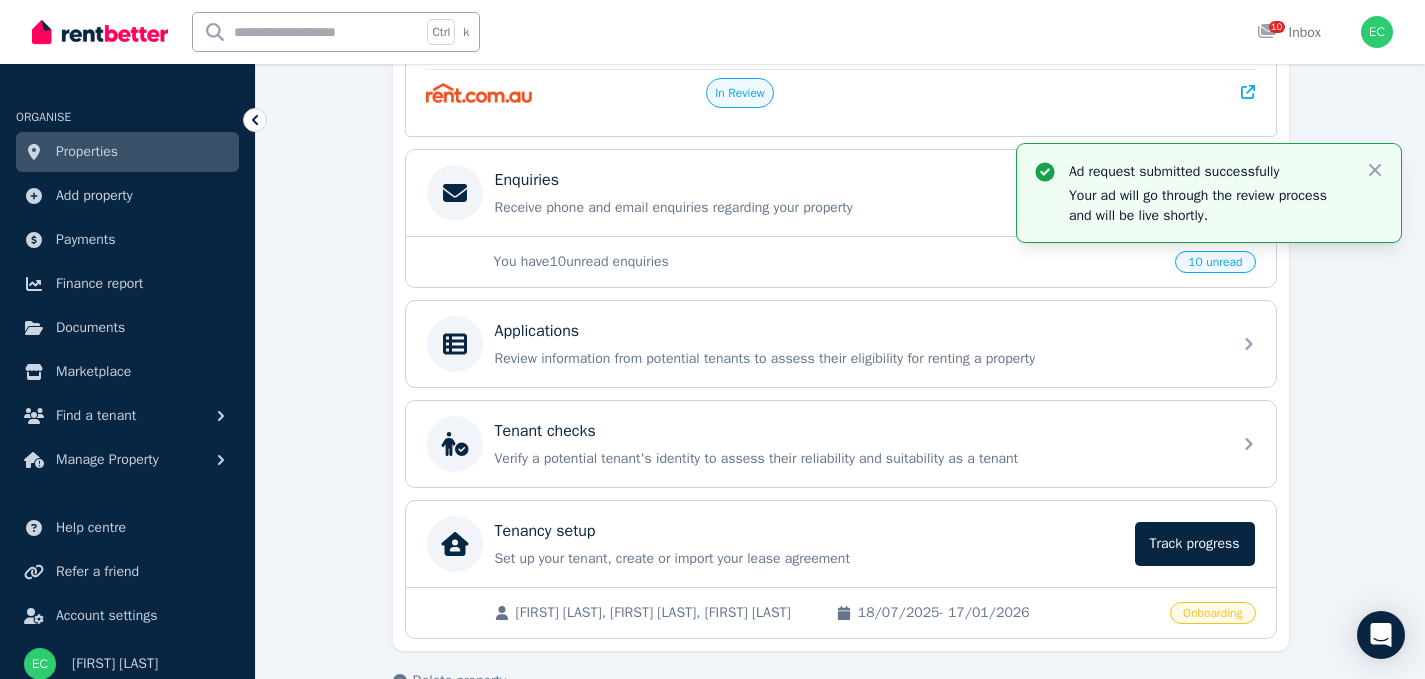 scroll, scrollTop: 615, scrollLeft: 0, axis: vertical 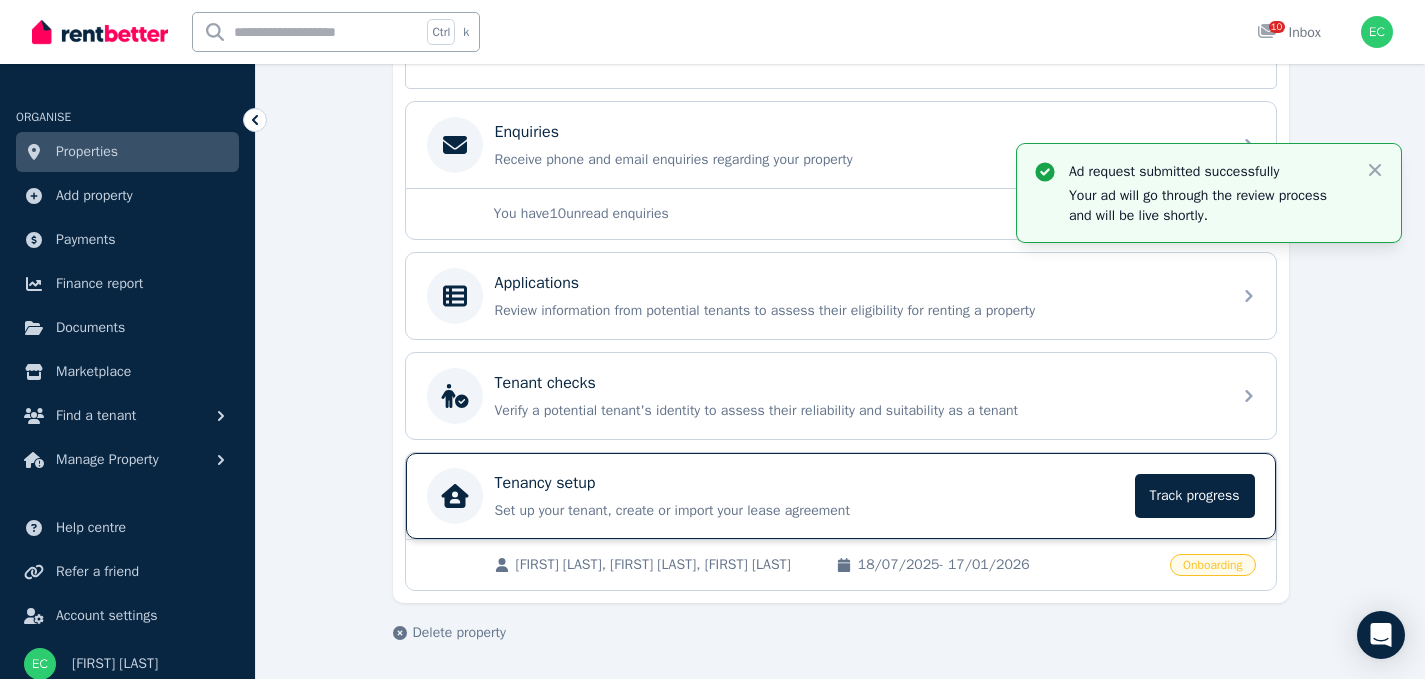 click on "Tenancy setup" at bounding box center [809, 483] 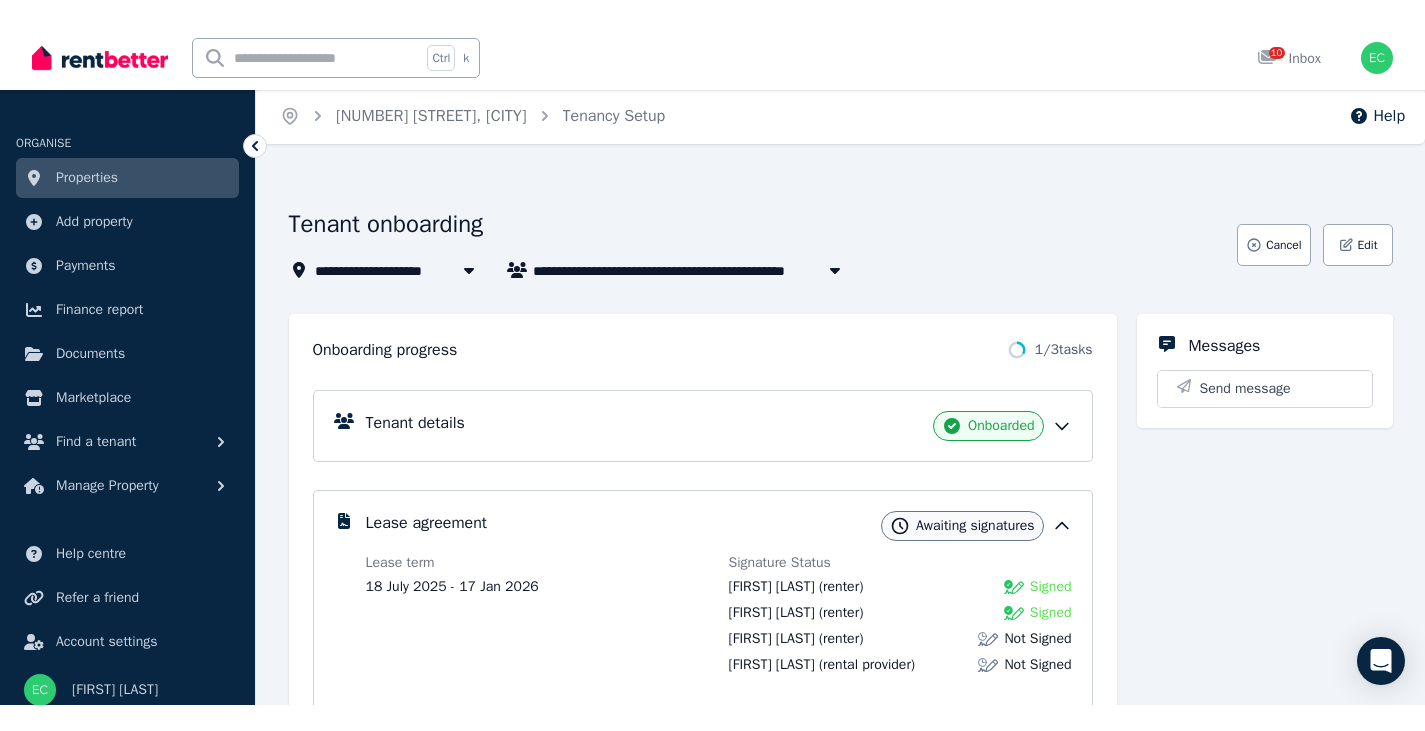 scroll, scrollTop: 0, scrollLeft: 0, axis: both 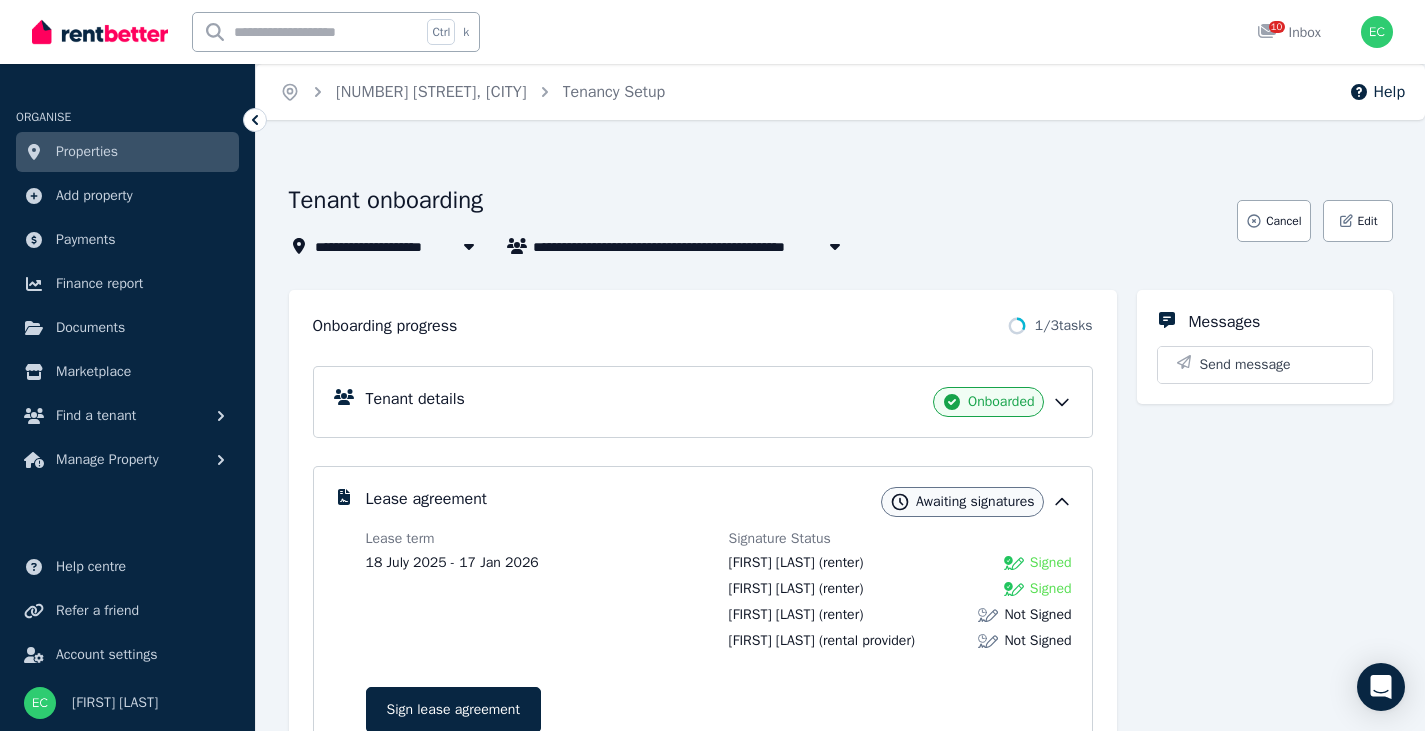 click on "Properties" at bounding box center (87, 152) 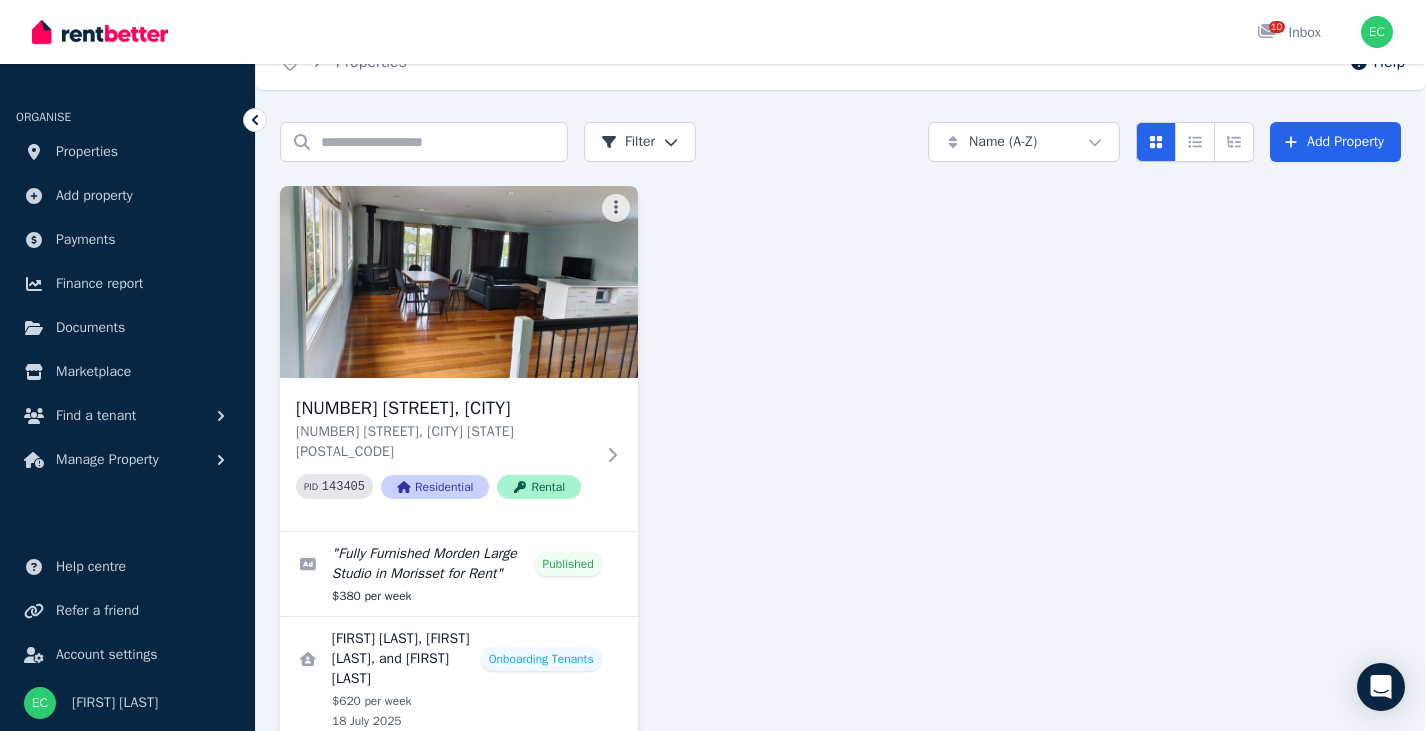 scroll, scrollTop: 0, scrollLeft: 0, axis: both 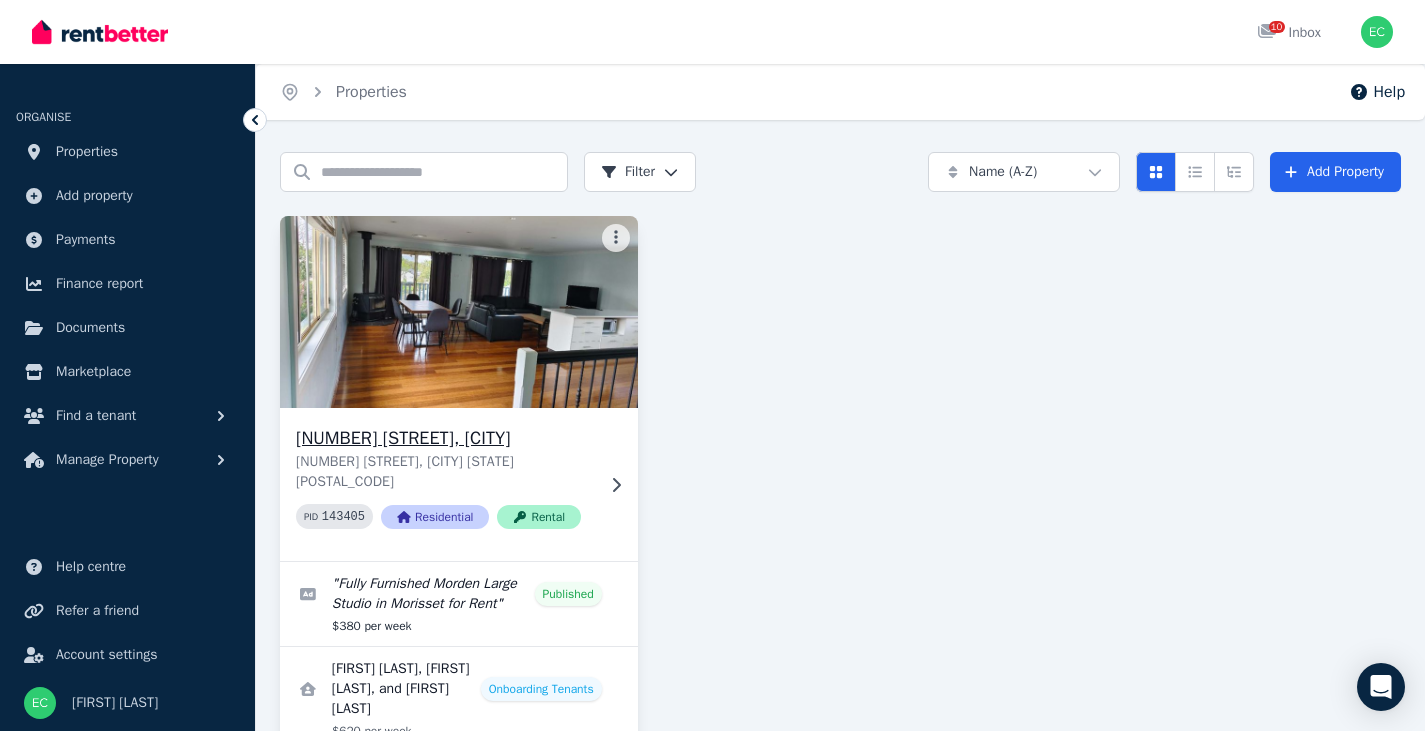 click at bounding box center [459, 312] 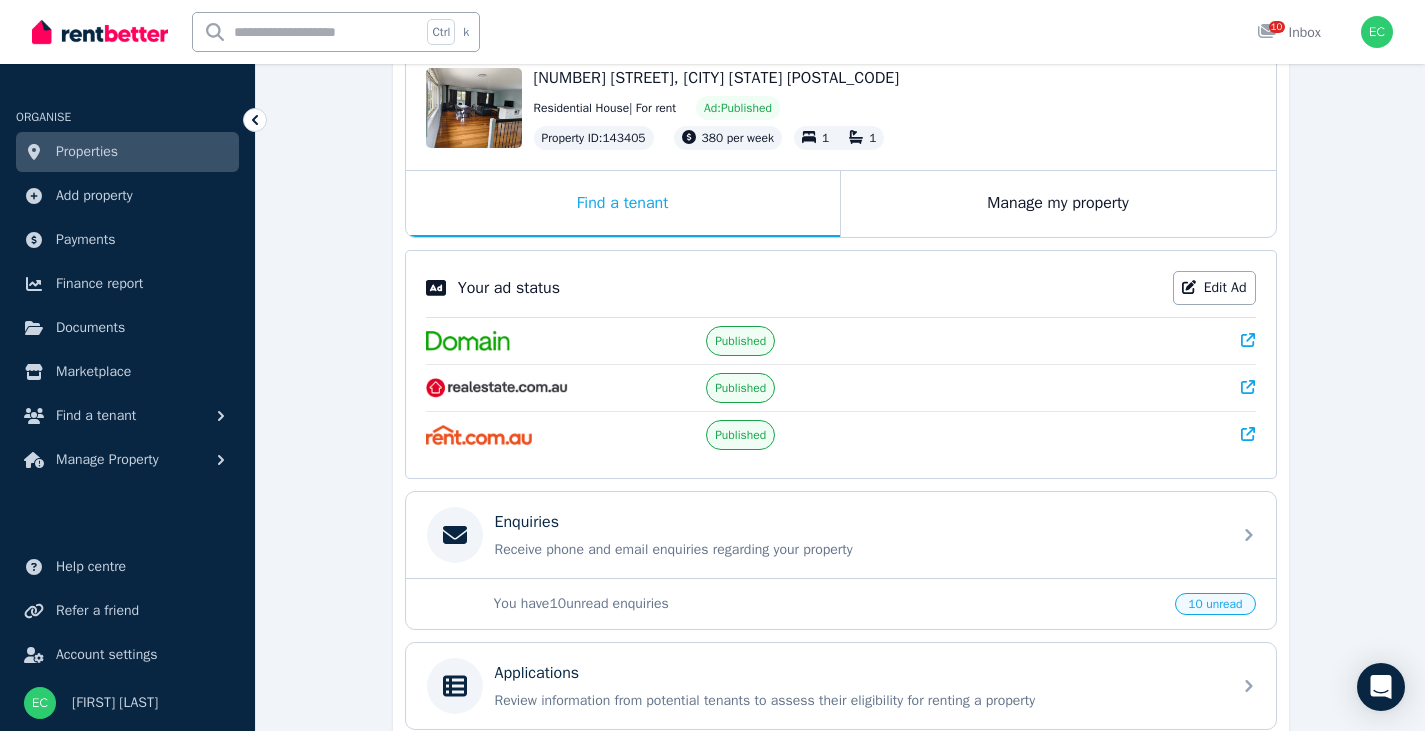 scroll, scrollTop: 263, scrollLeft: 0, axis: vertical 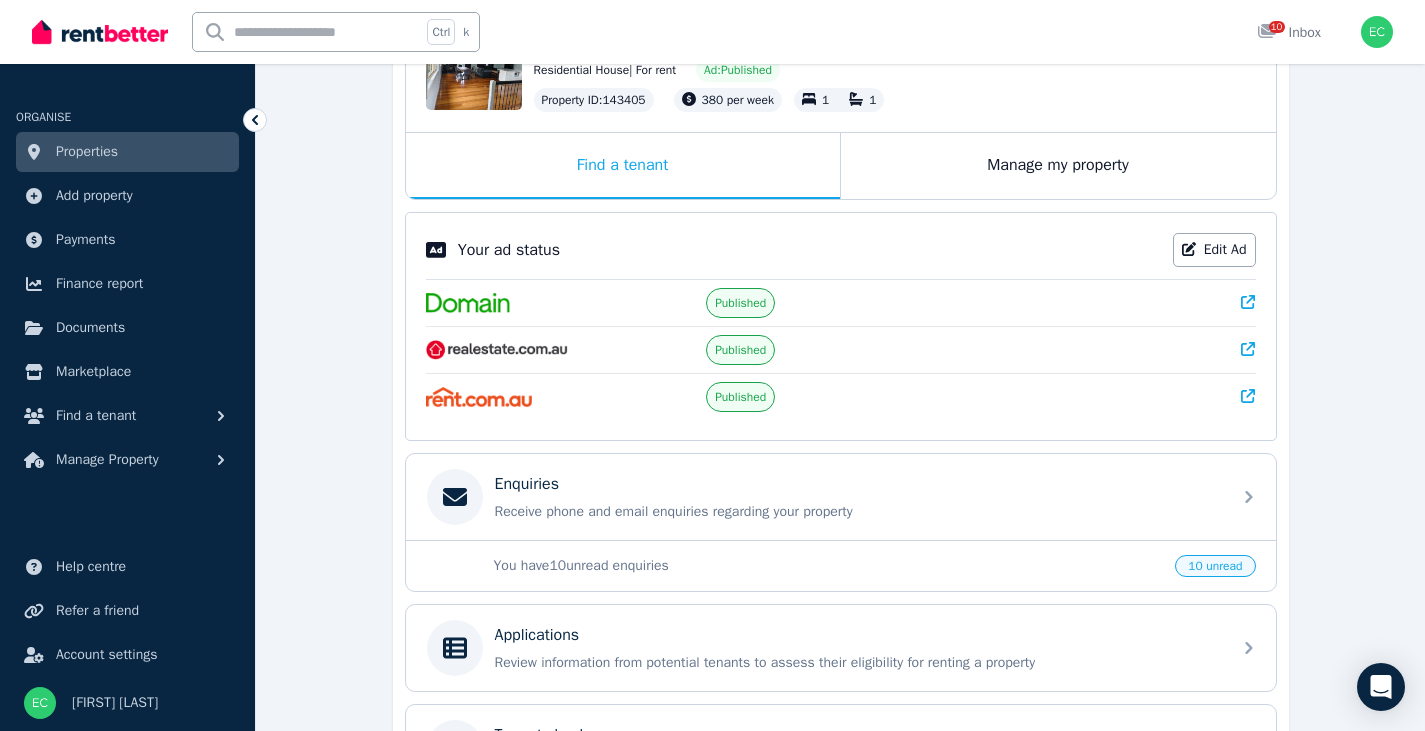 click 